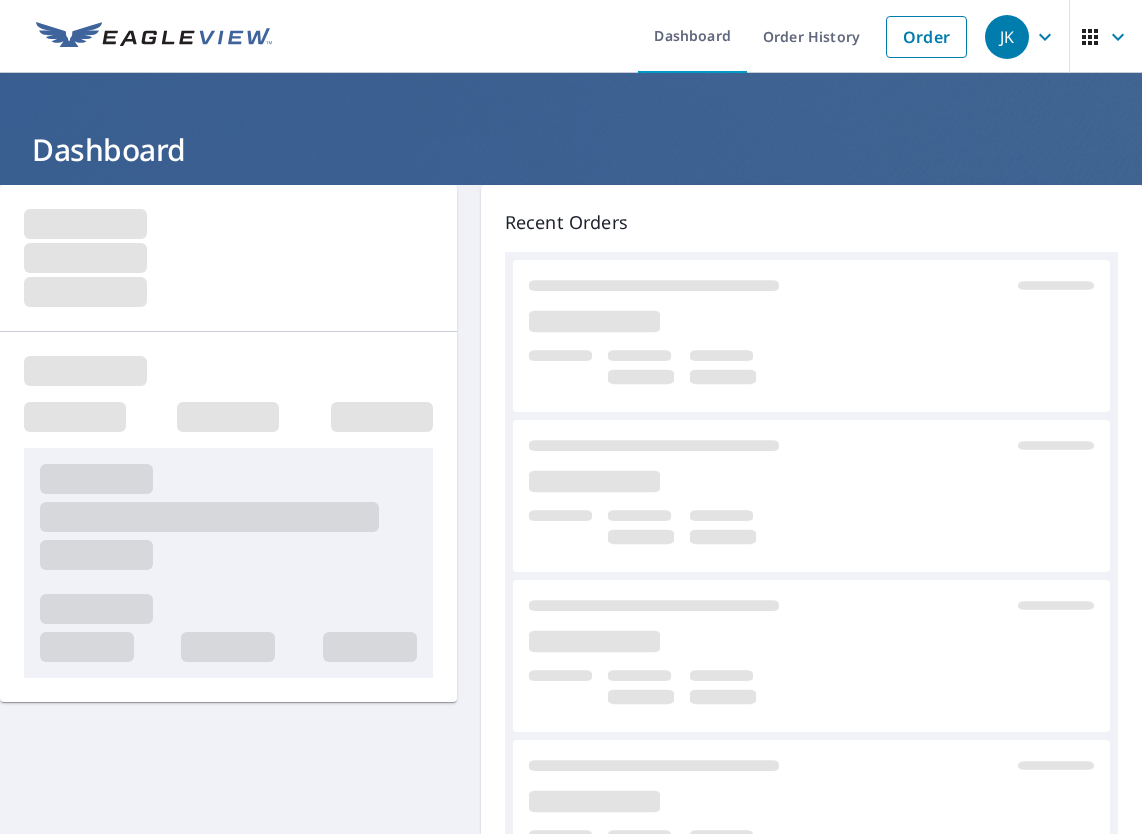 scroll, scrollTop: 0, scrollLeft: 0, axis: both 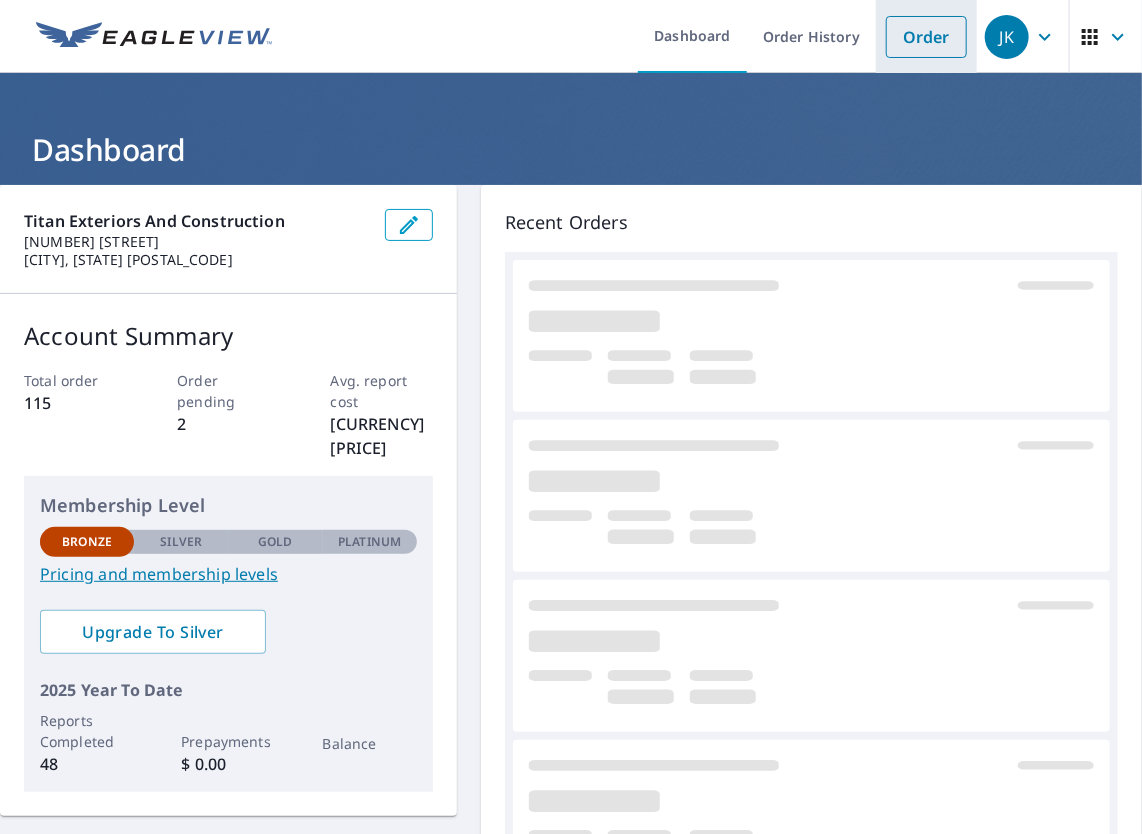 click on "Order" at bounding box center [926, 37] 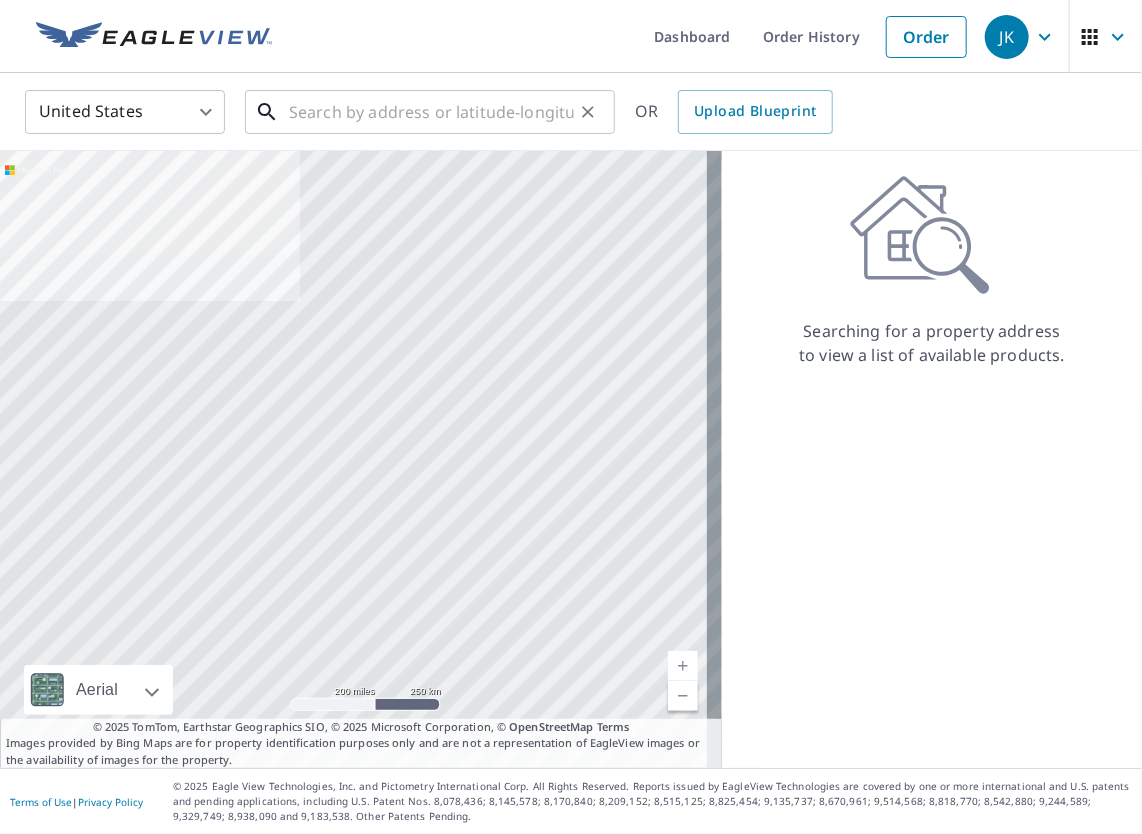 click at bounding box center (431, 112) 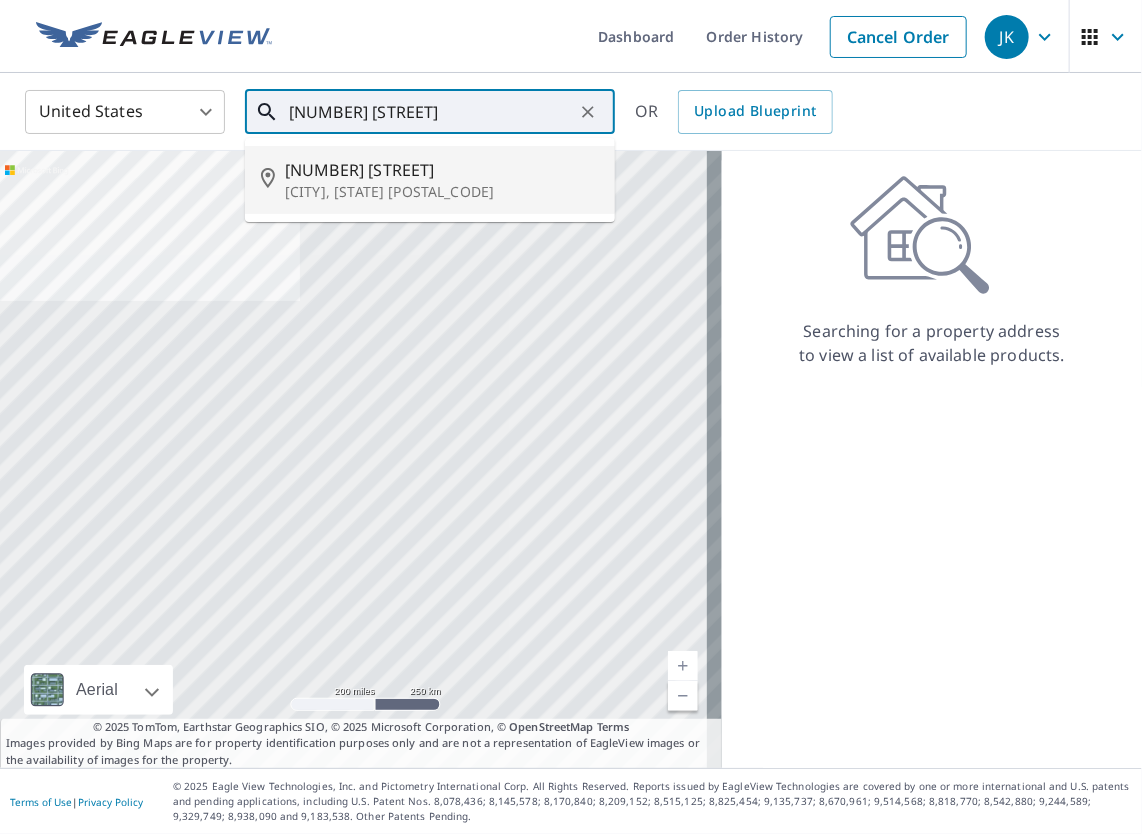 click on "[CITY], [STATE] [POSTAL_CODE]" at bounding box center [442, 192] 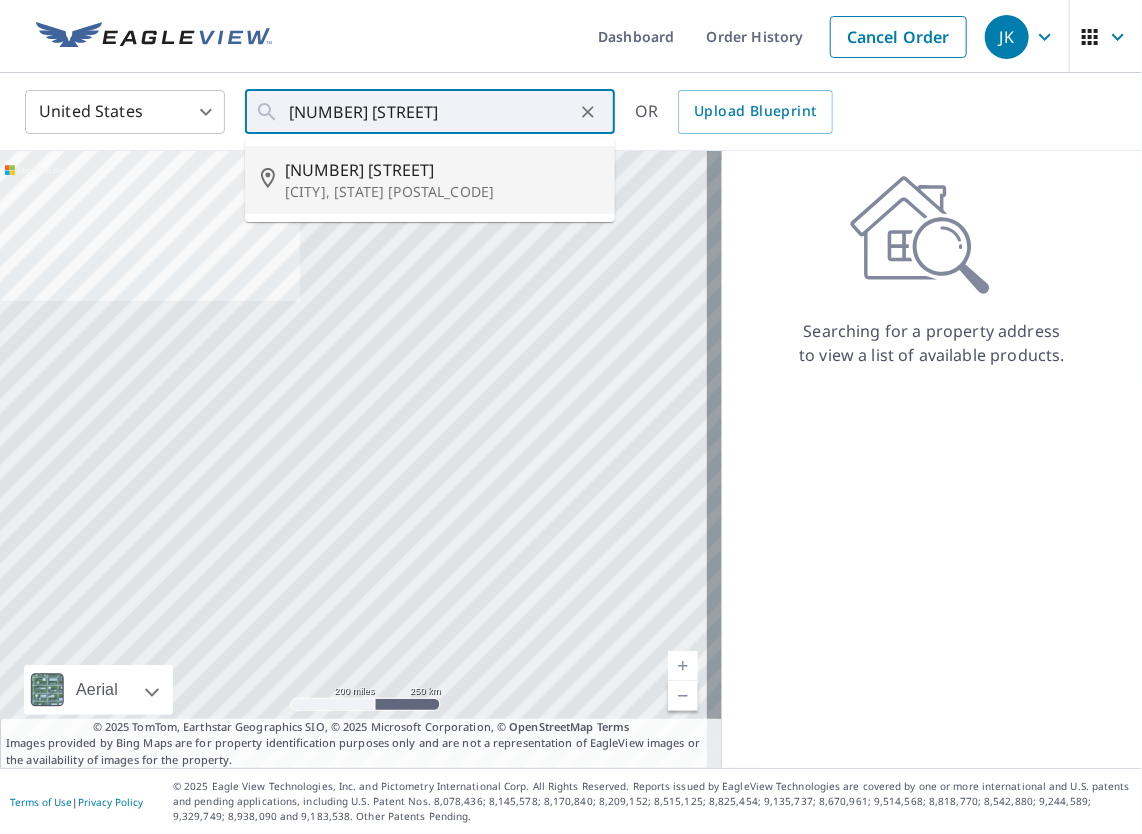 type on "[NUMBER] [STREET]
[CITY], [STATE] [POSTAL_CODE]" 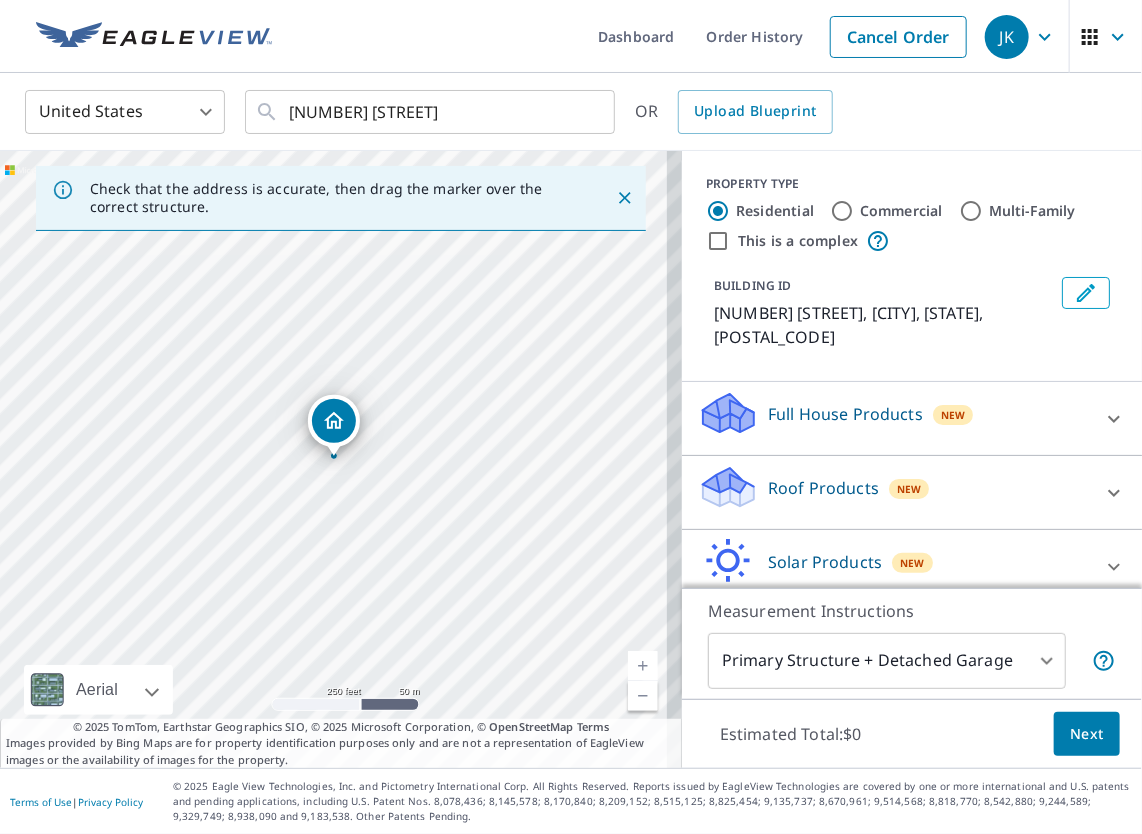 click on "[NUMBER] [STREET]
[CITY], [STATE] [POSTAL_CODE]" at bounding box center (341, 459) 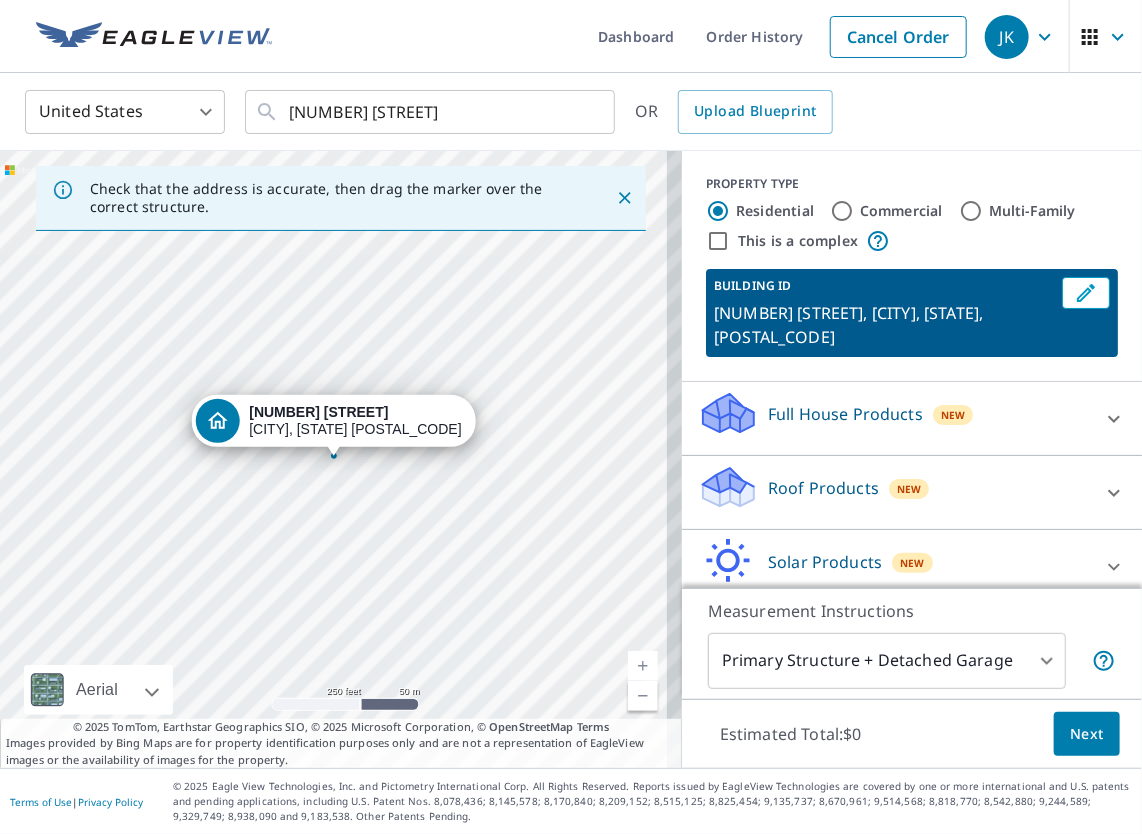 click 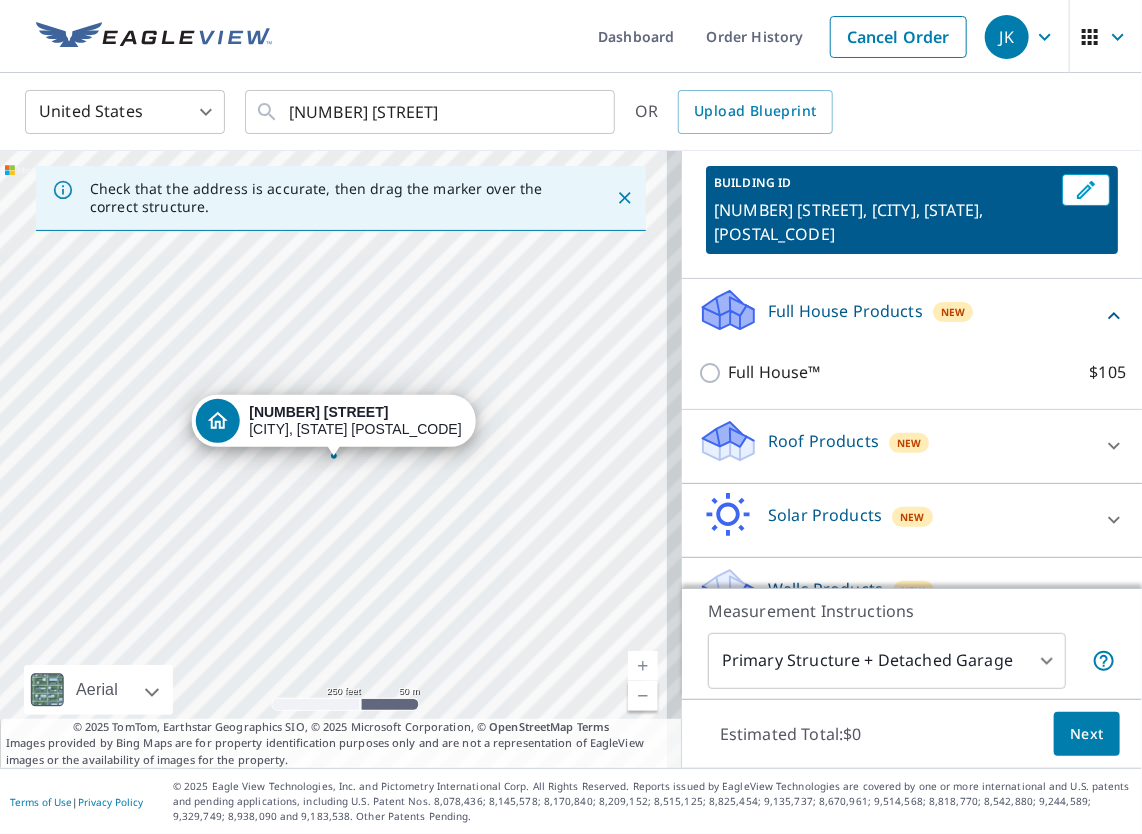 scroll, scrollTop: 120, scrollLeft: 0, axis: vertical 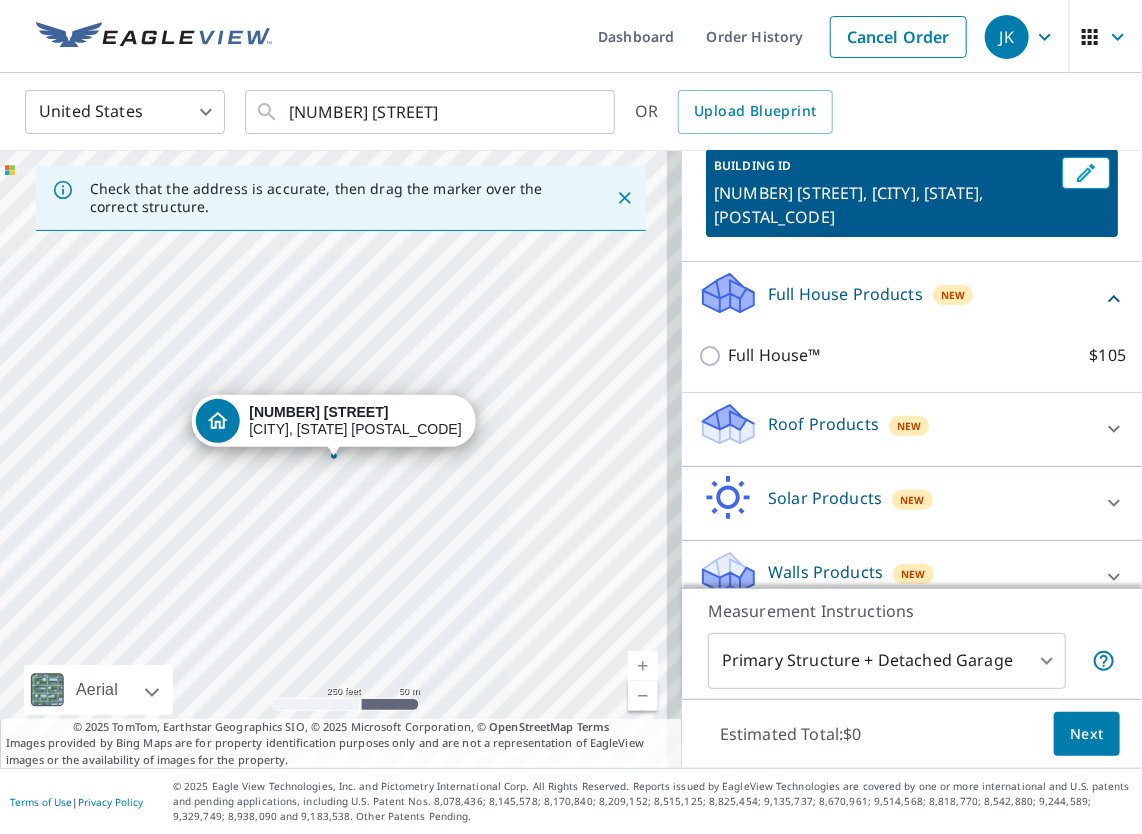 click on "Walls Products" at bounding box center [825, 572] 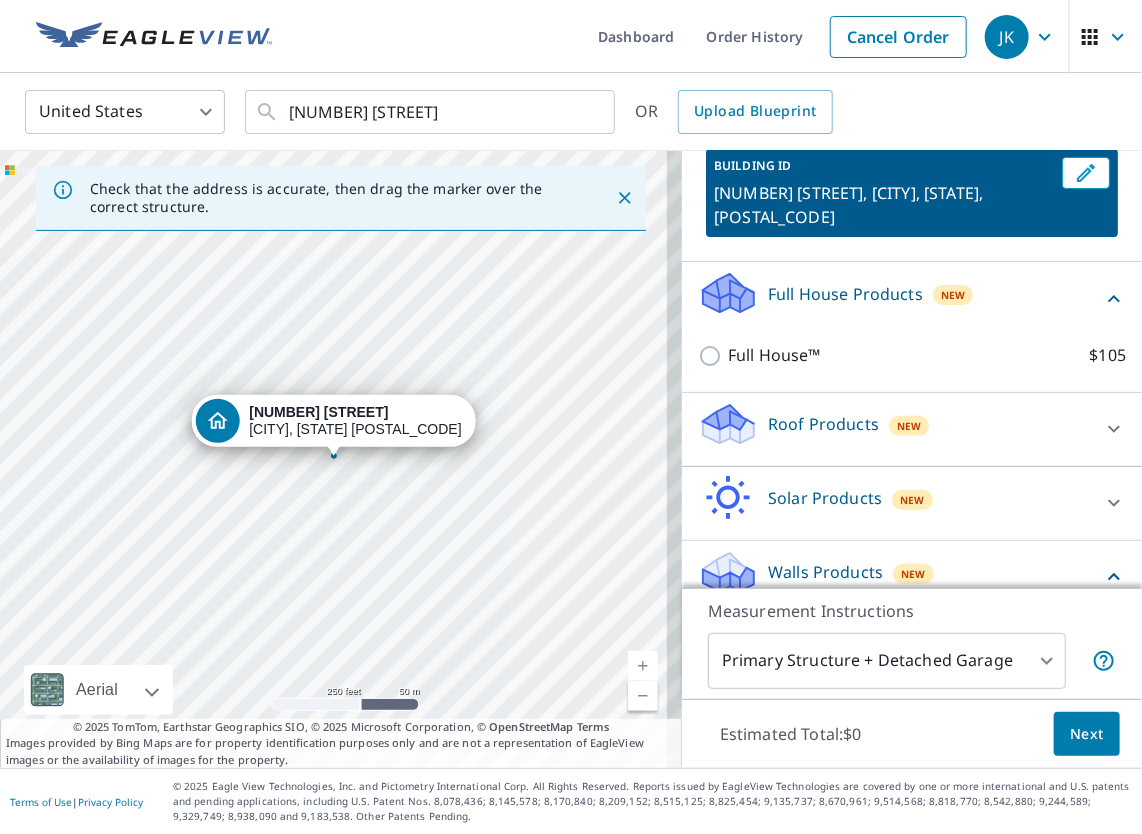 click 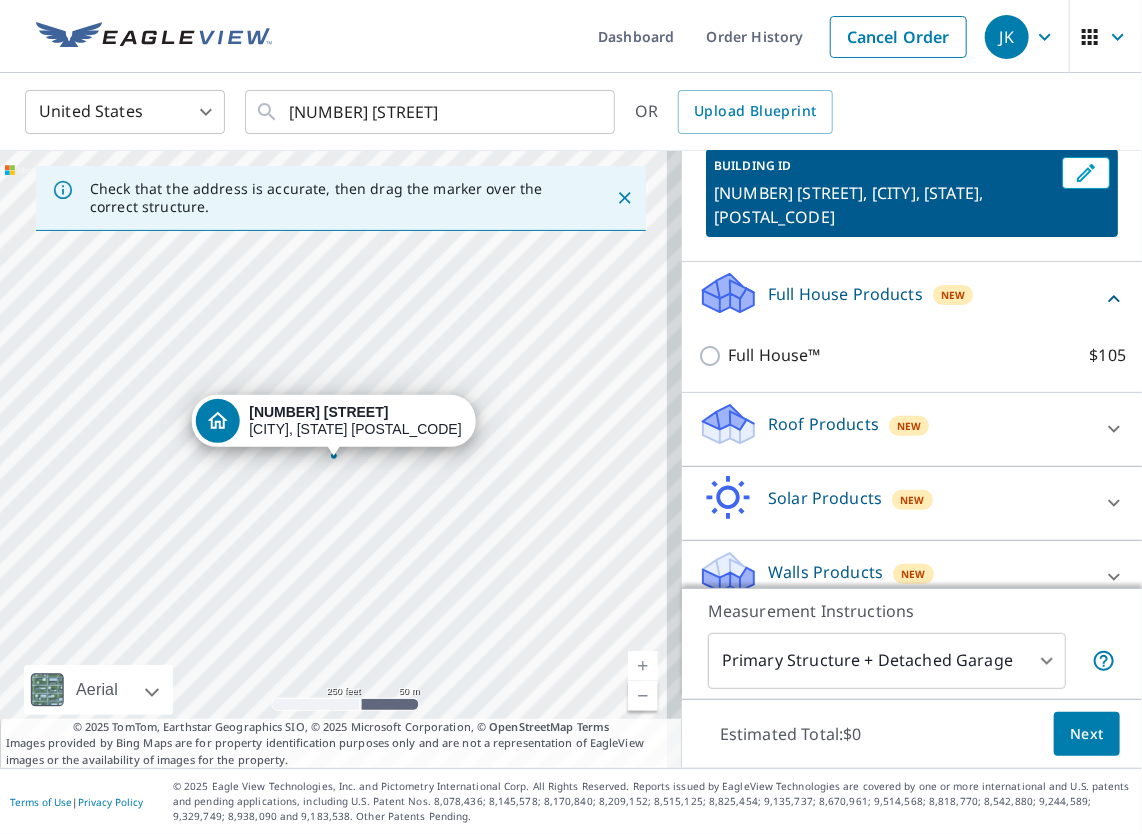 click on "Walls Products" at bounding box center [825, 572] 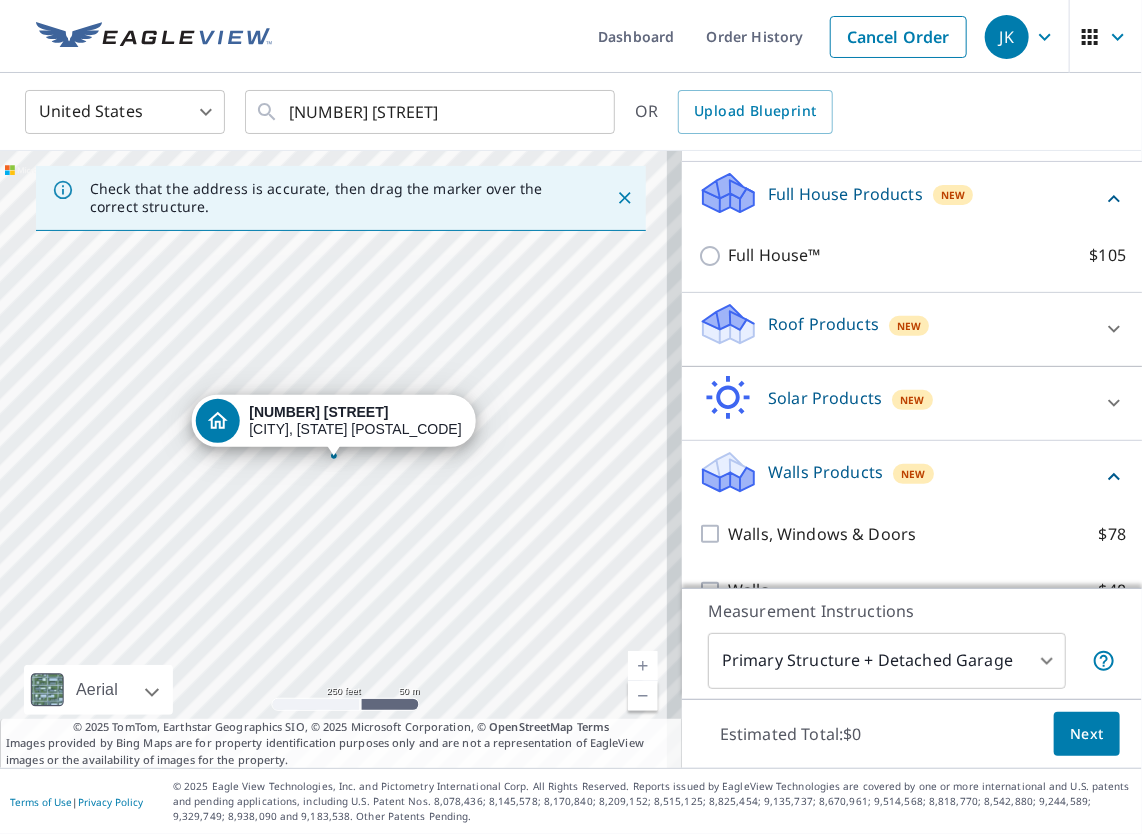 scroll, scrollTop: 233, scrollLeft: 0, axis: vertical 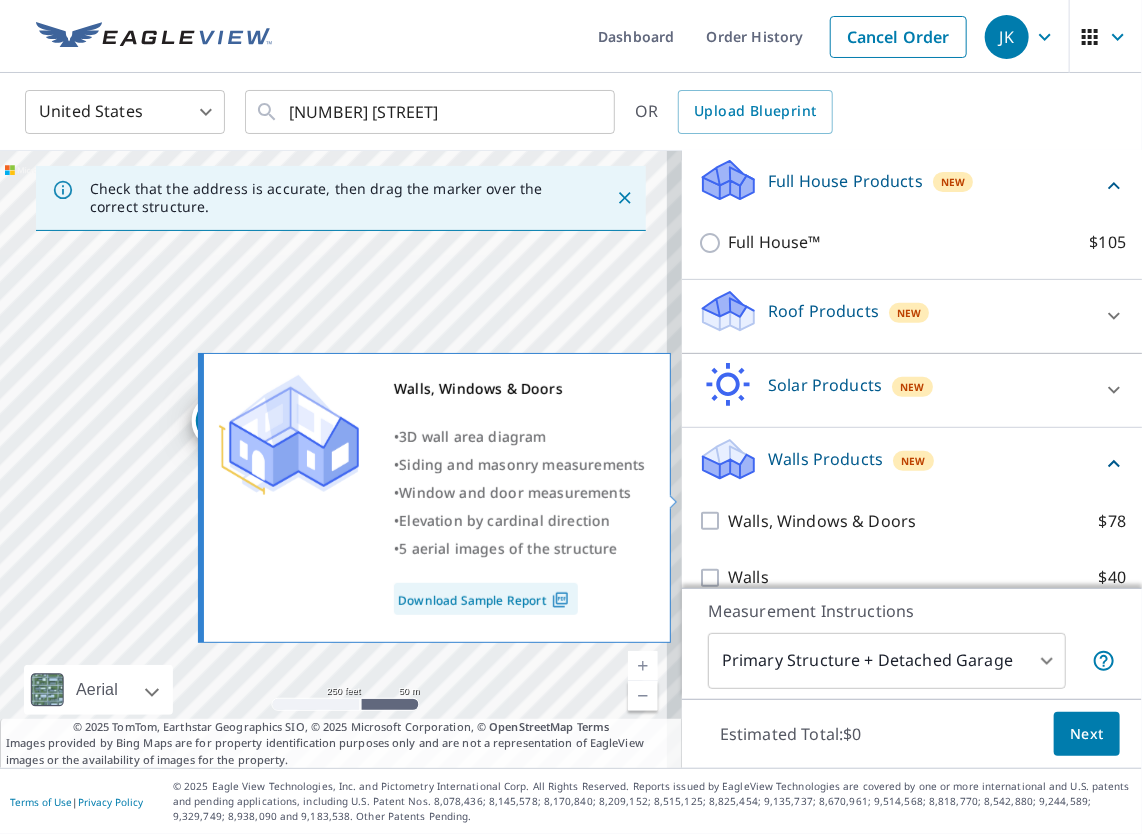 click on "Walls, Windows & Doors" at bounding box center [822, 521] 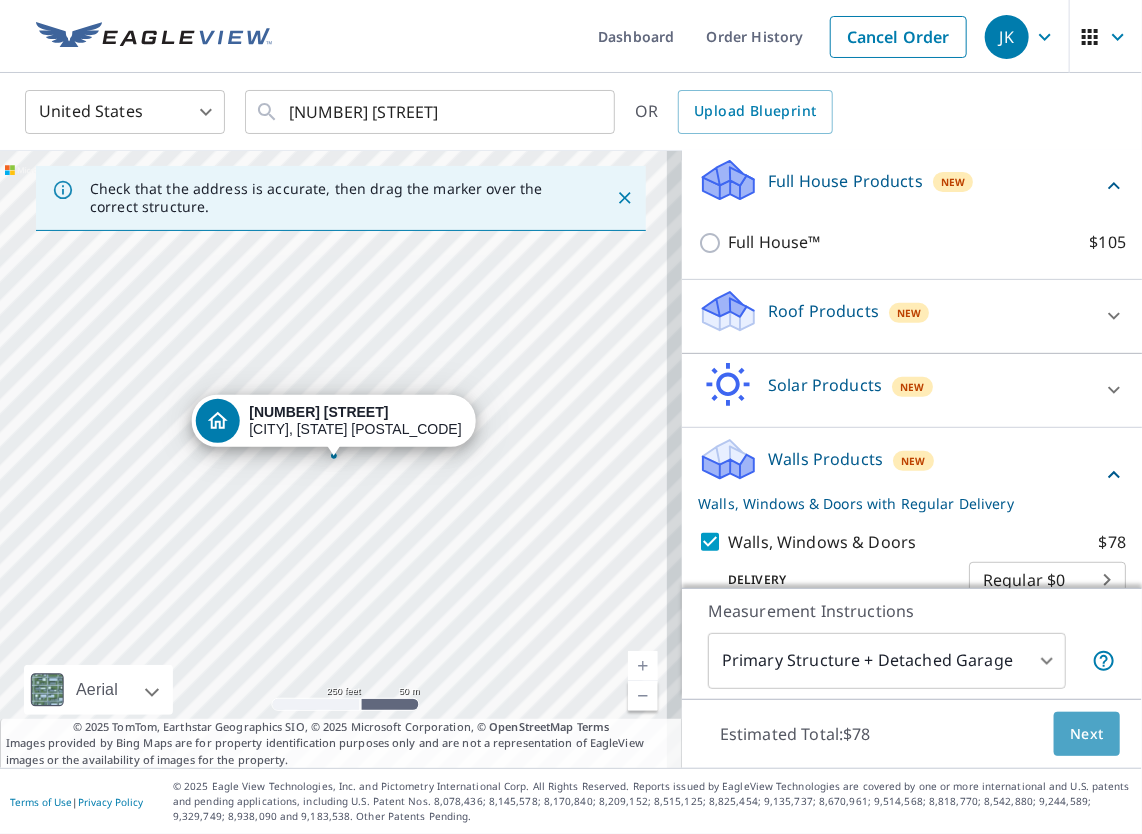 click on "Next" at bounding box center (1087, 734) 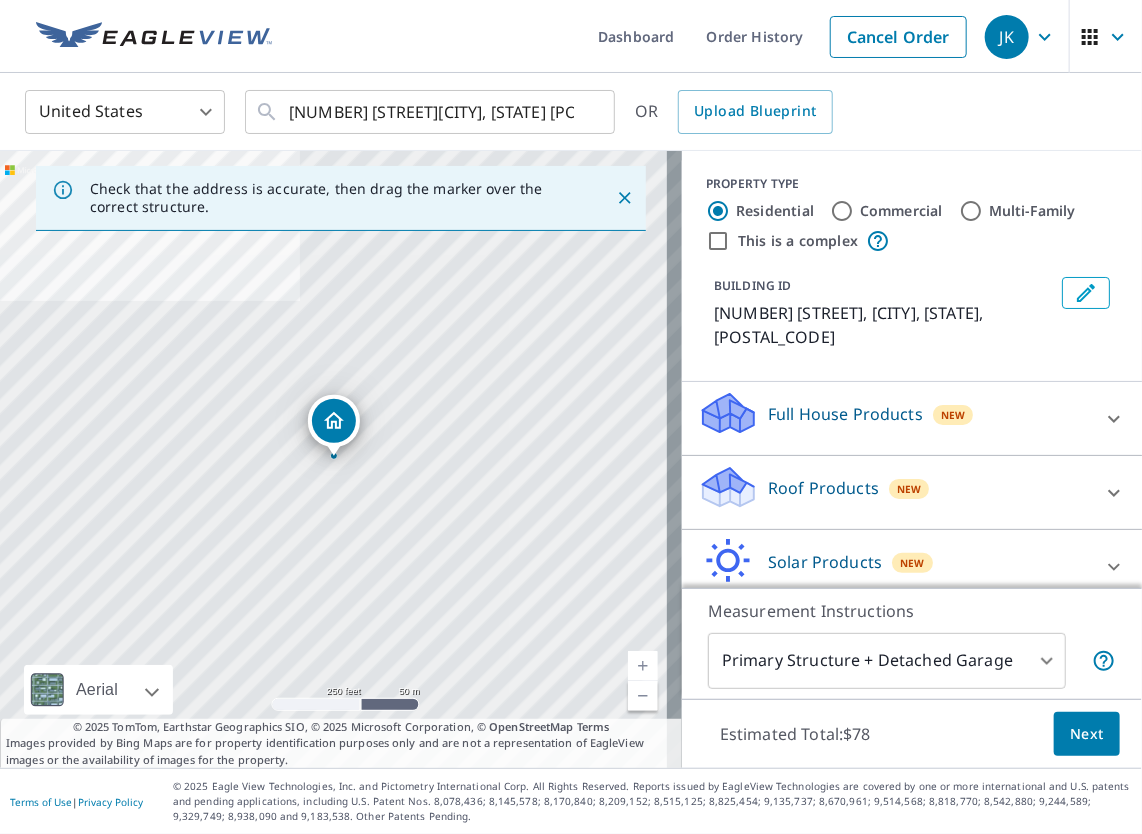 scroll, scrollTop: 85, scrollLeft: 0, axis: vertical 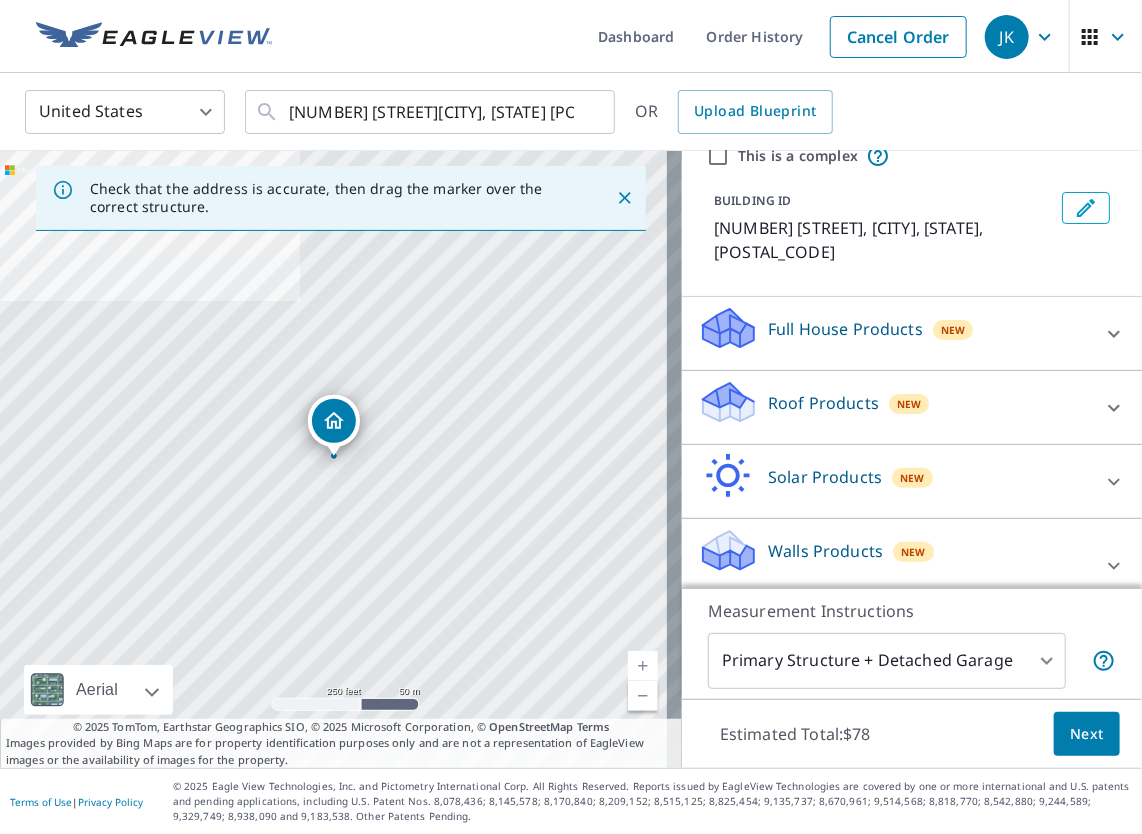 click on "Walls Products" at bounding box center [825, 551] 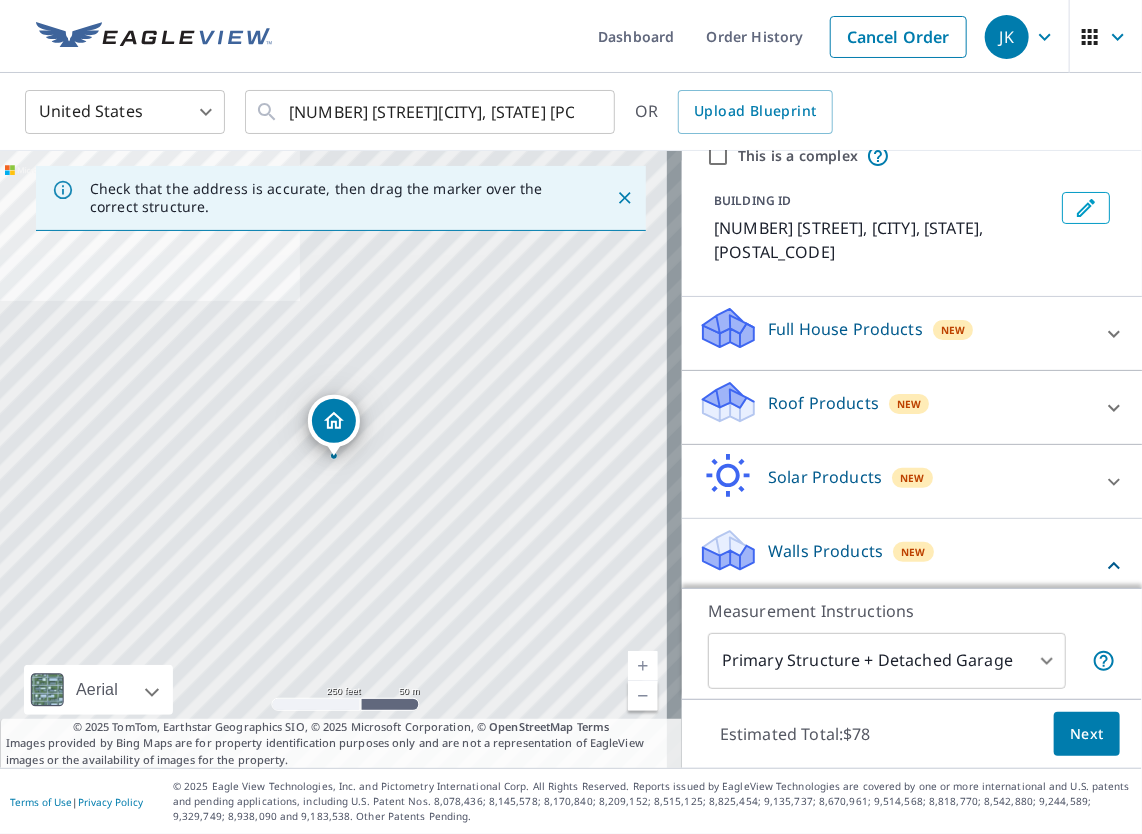 scroll, scrollTop: 242, scrollLeft: 0, axis: vertical 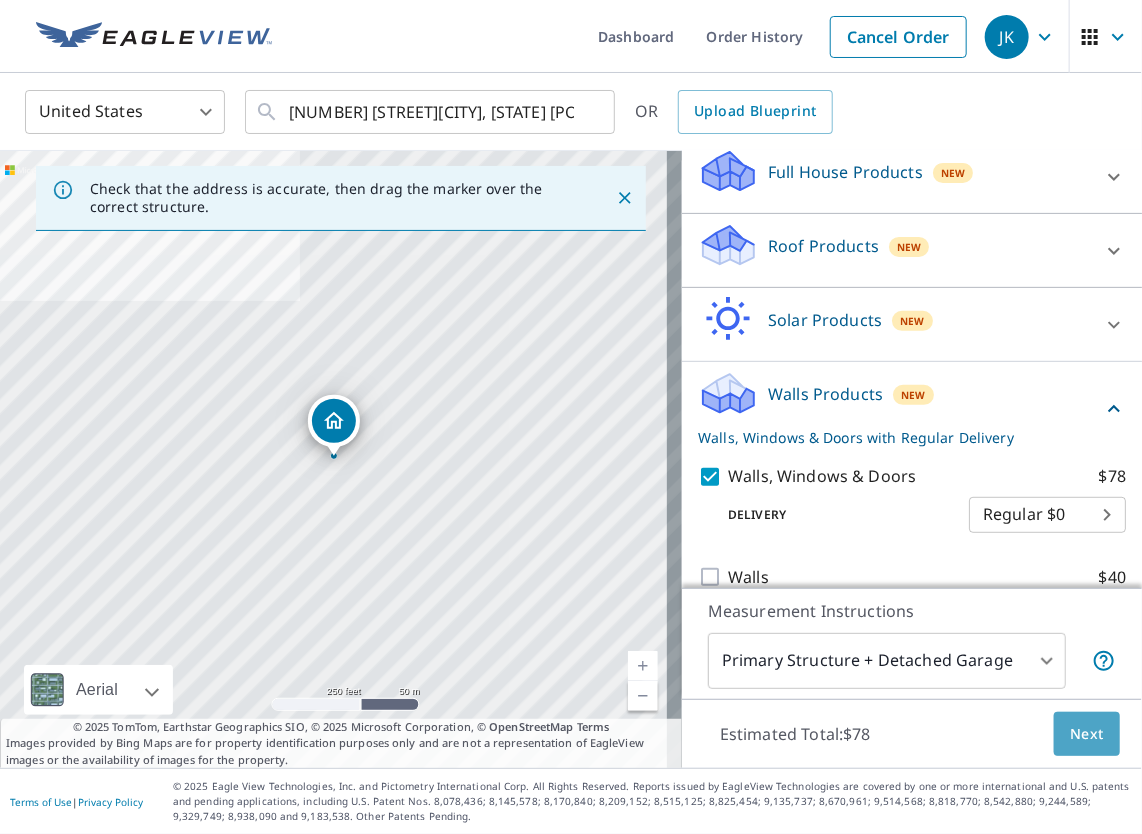 click on "Next" at bounding box center [1087, 734] 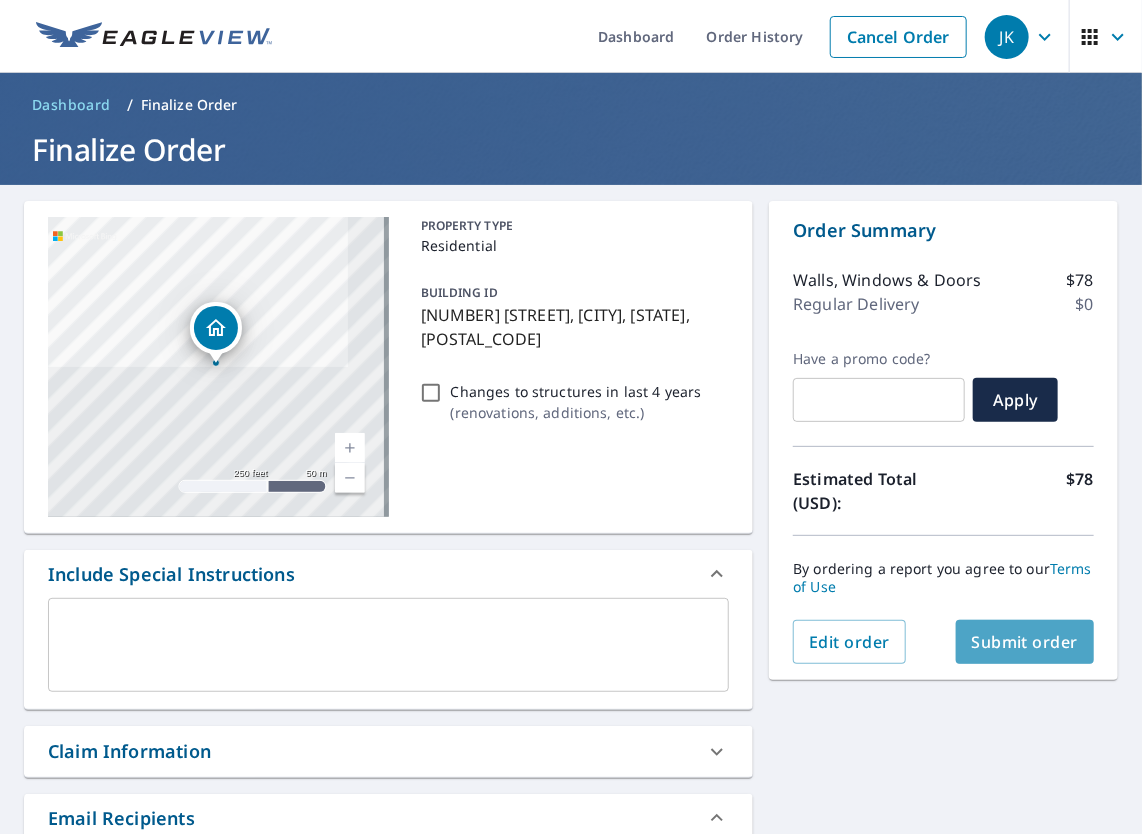 click on "Submit order" at bounding box center [1025, 642] 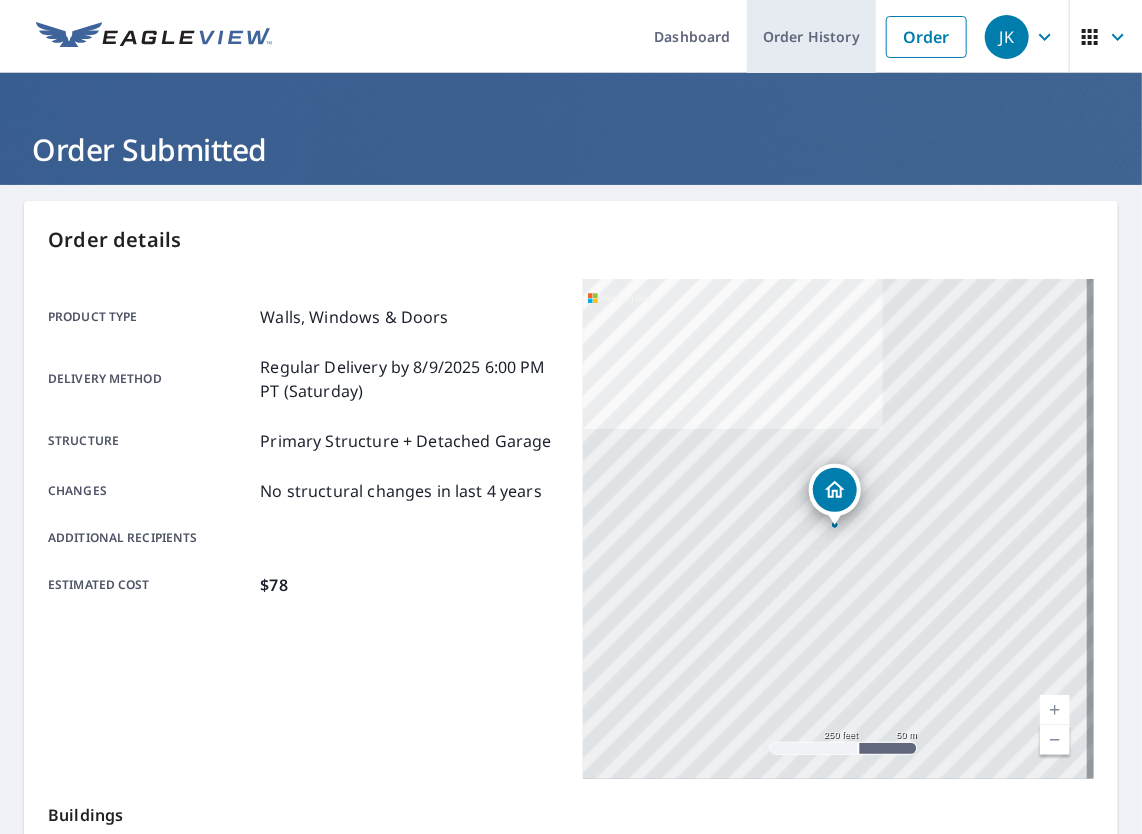 click on "Order History" at bounding box center [811, 36] 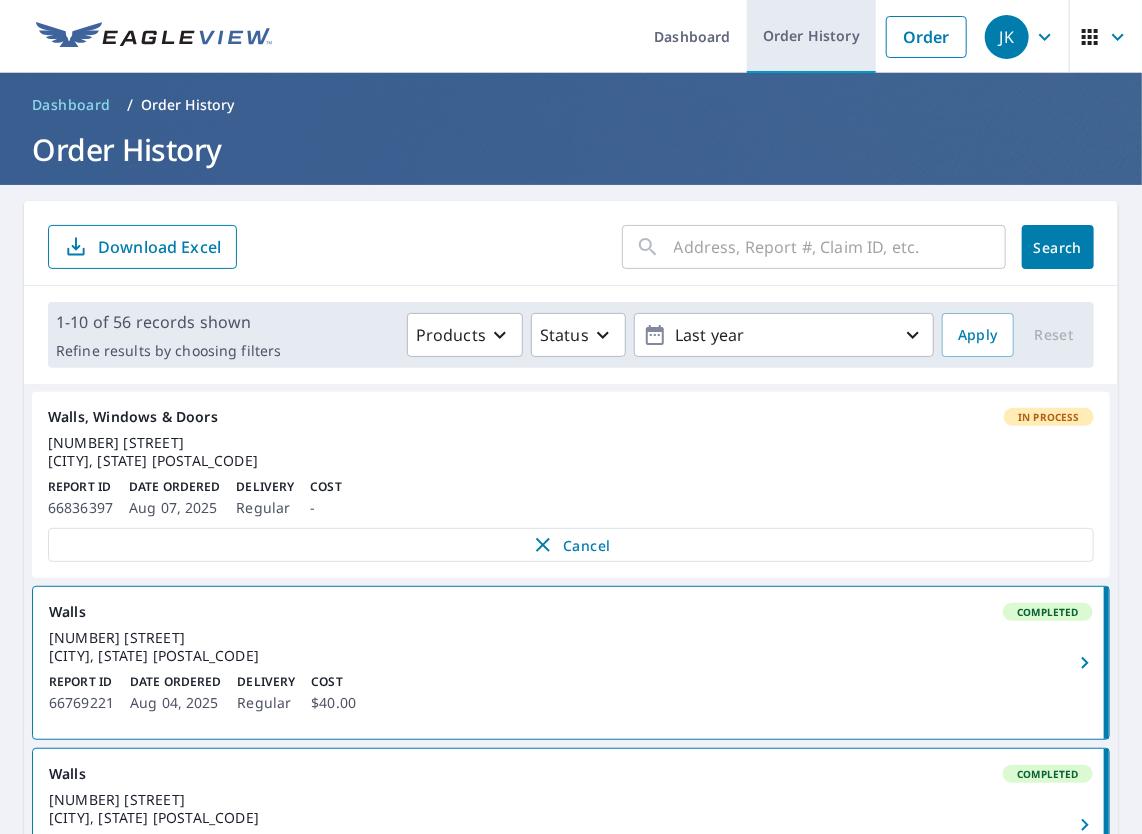 click on "Order History" at bounding box center [811, 36] 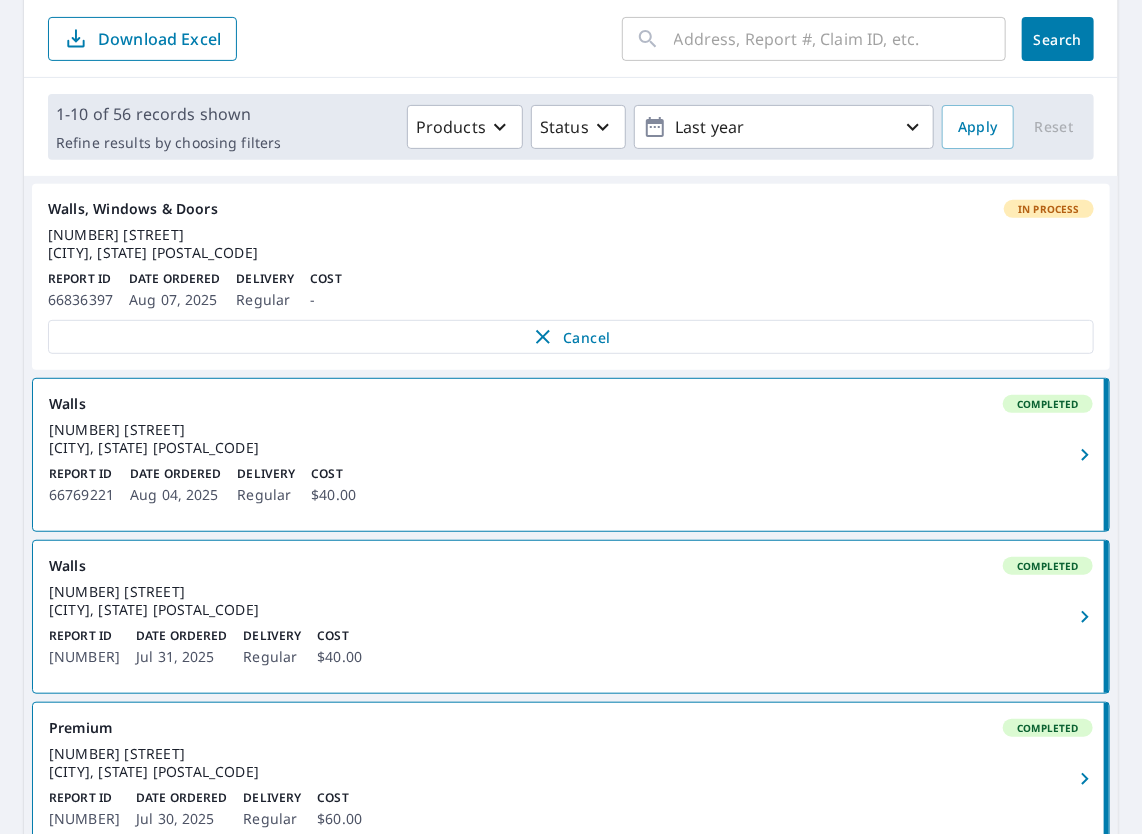 scroll, scrollTop: 208, scrollLeft: 0, axis: vertical 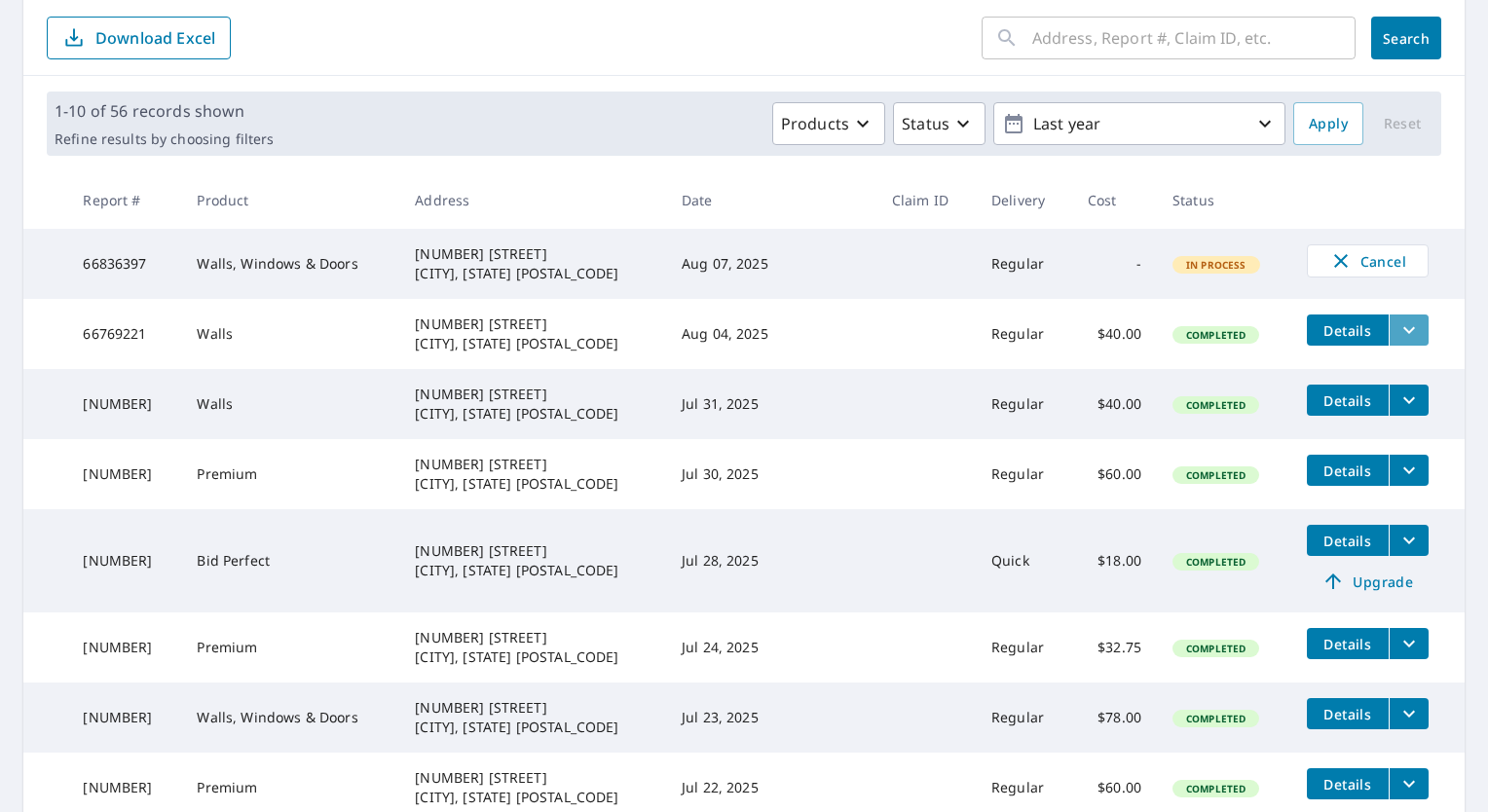 click 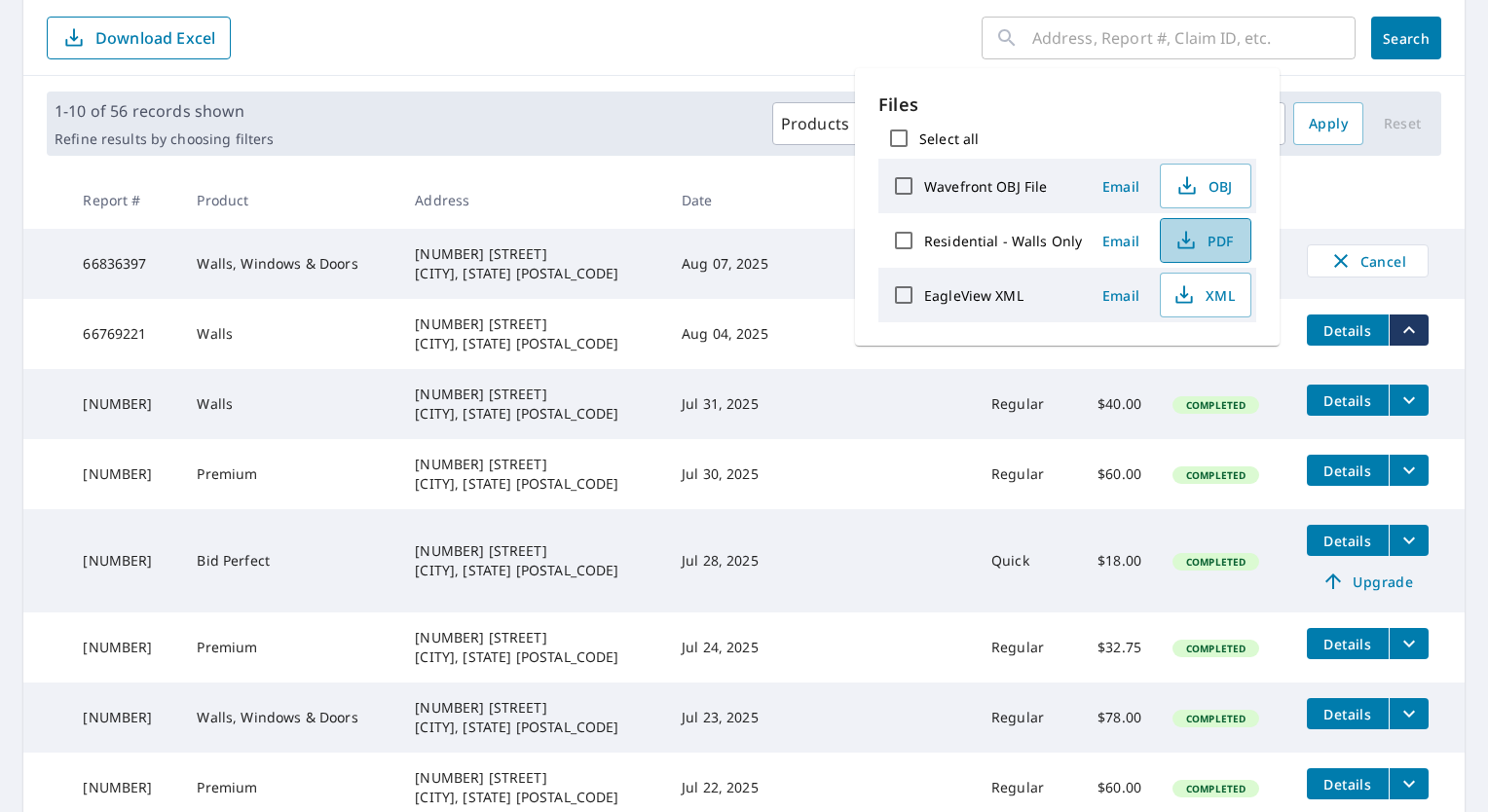 click on "PDF" at bounding box center [1204, 240] 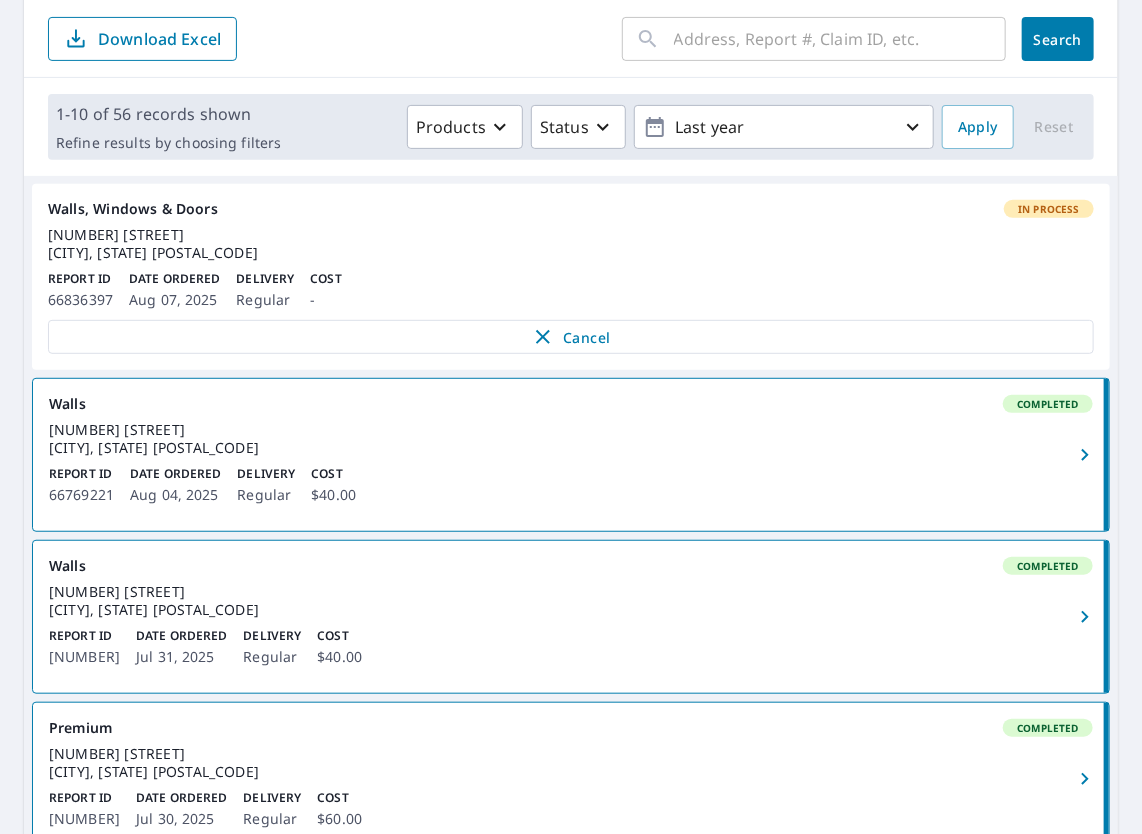 scroll, scrollTop: 0, scrollLeft: 0, axis: both 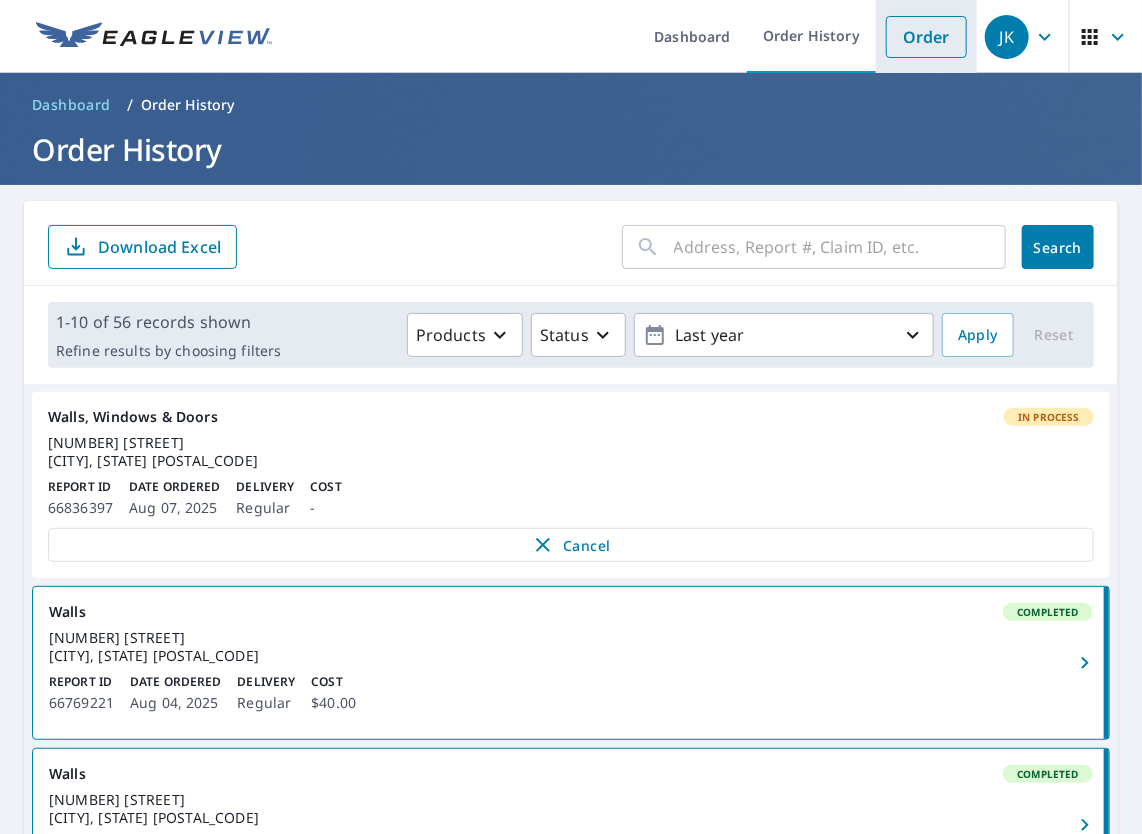 click on "Order" at bounding box center [926, 37] 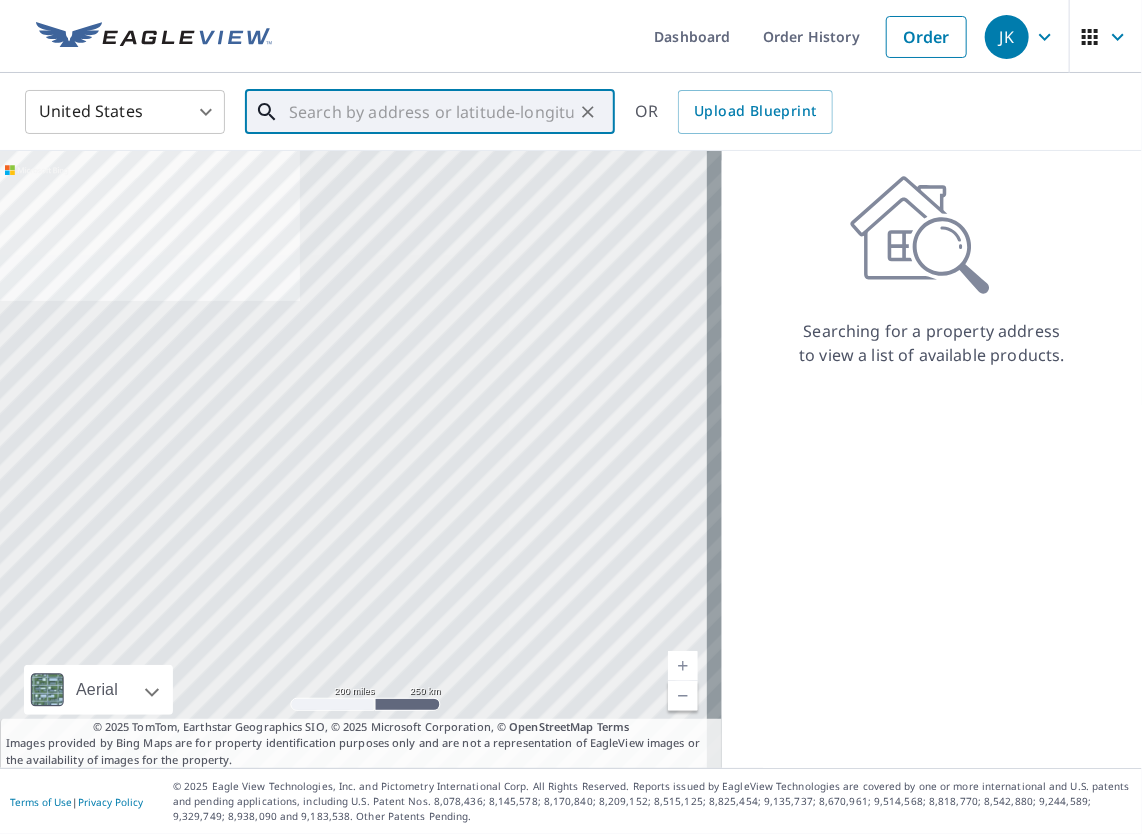 click at bounding box center [431, 112] 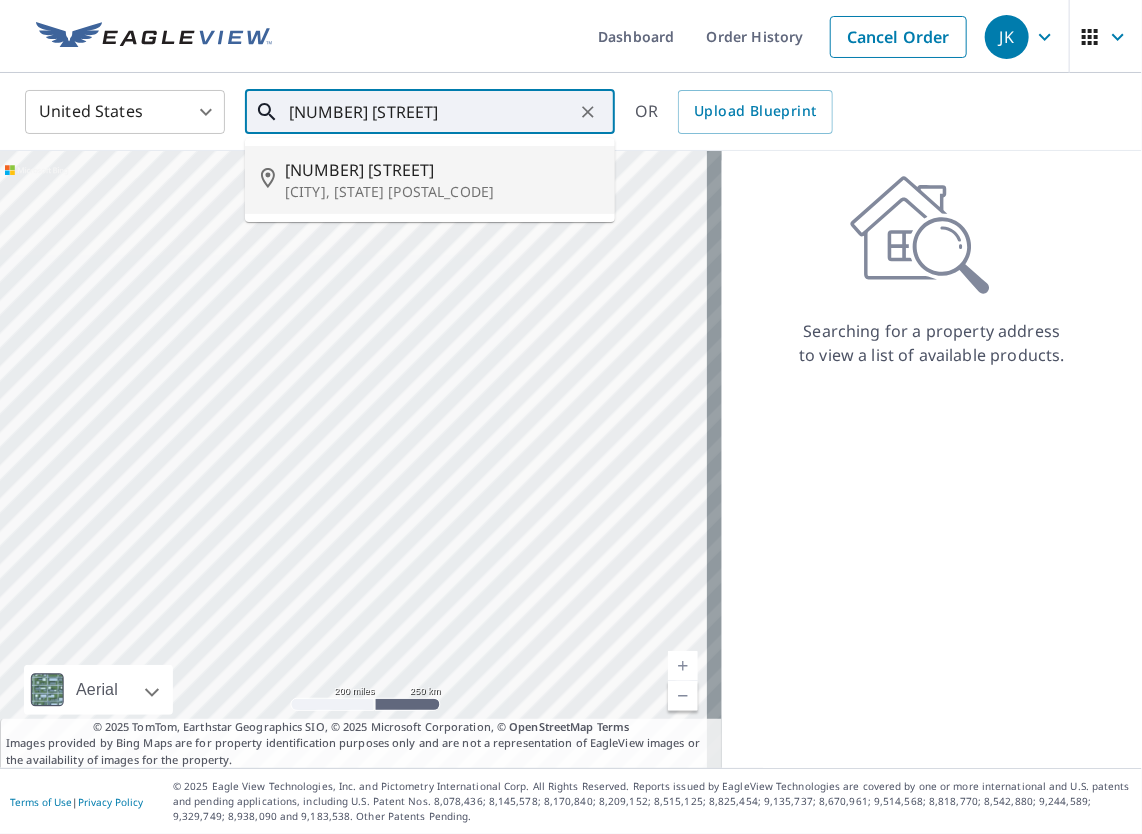 click on "[CITY], [STATE] [POSTAL_CODE]" at bounding box center [442, 192] 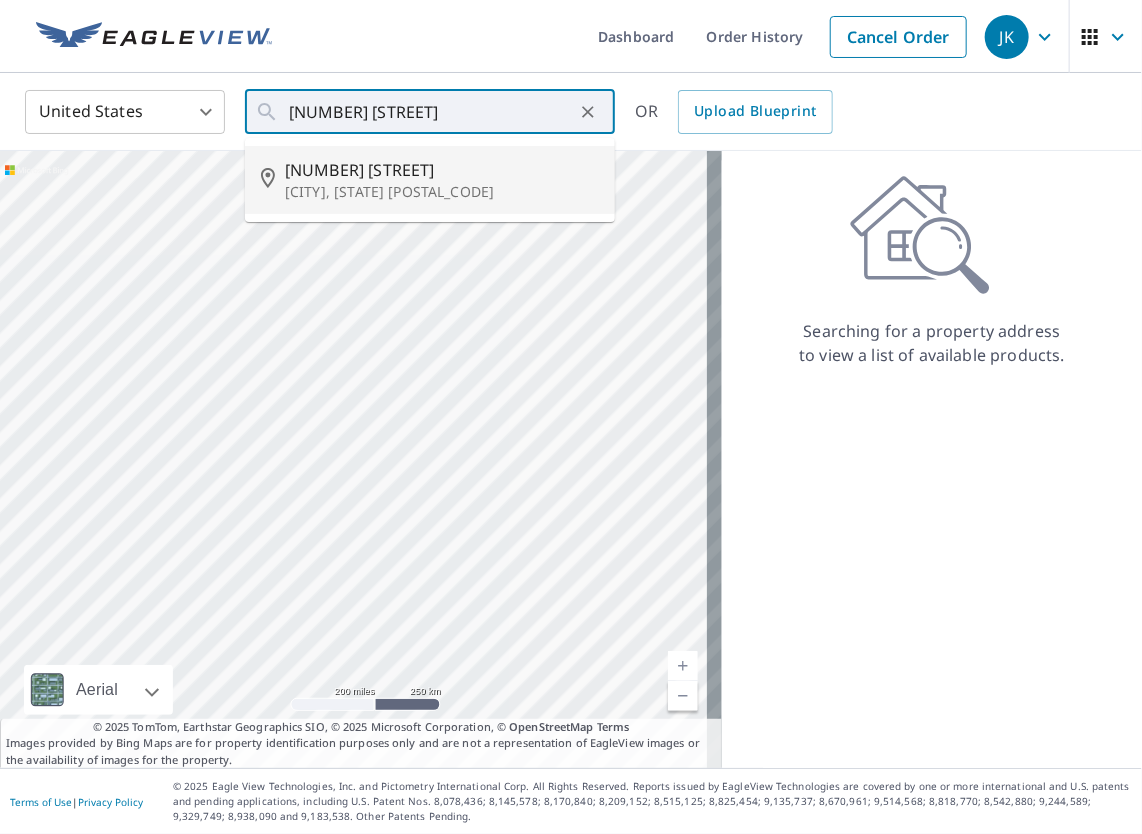 type on "[NUMBER] [STREET] [CITY], [STATE] [POSTAL_CODE]" 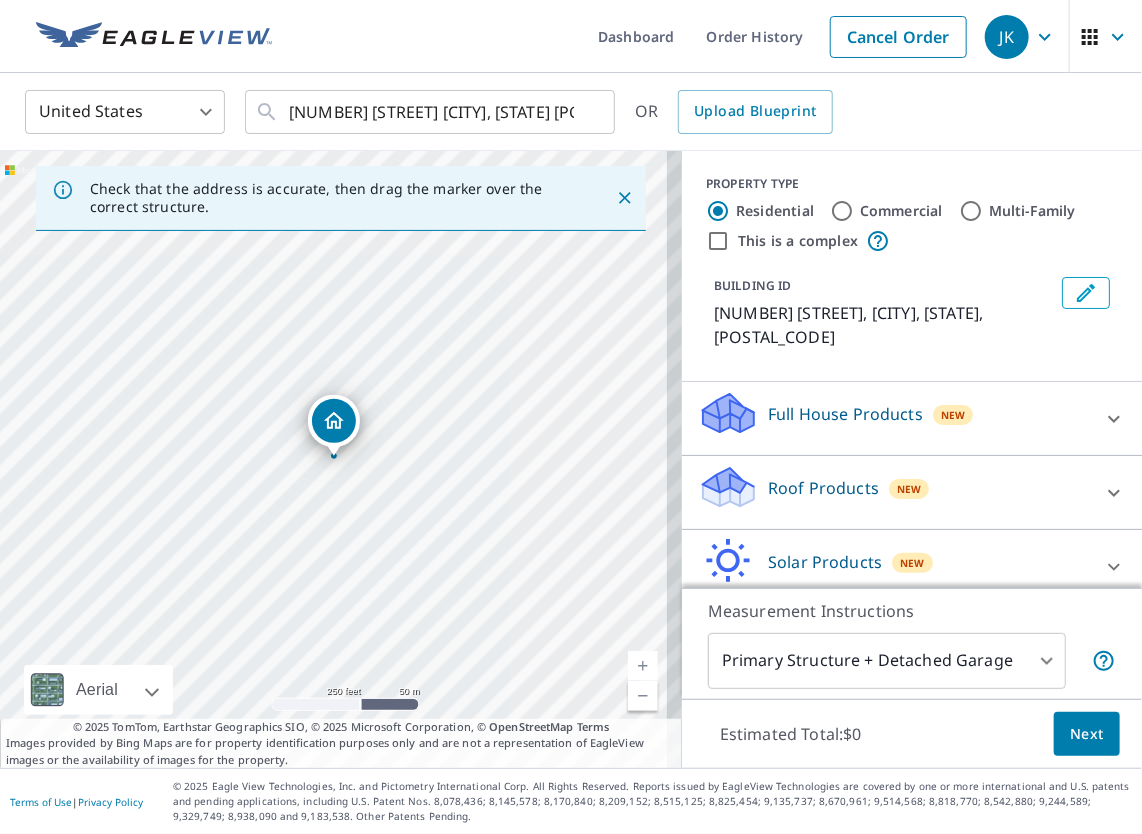 click on "Roof Products New" at bounding box center [894, 492] 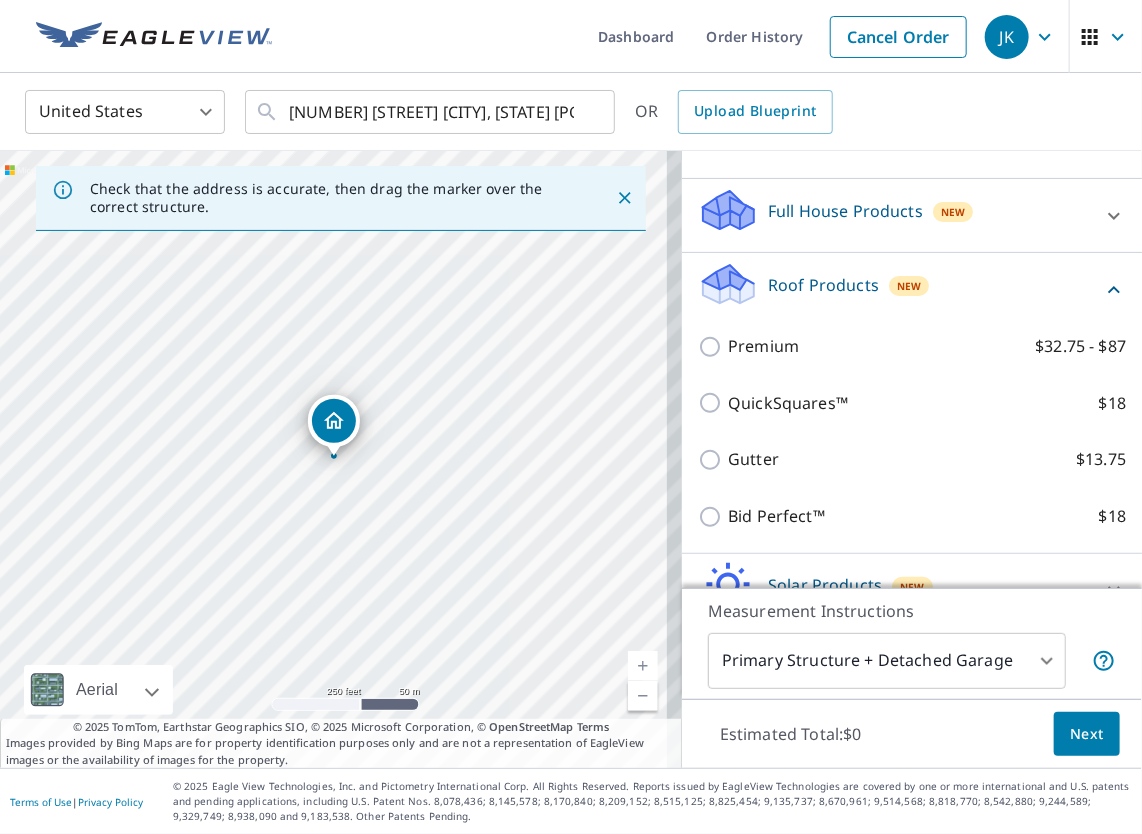 scroll, scrollTop: 214, scrollLeft: 0, axis: vertical 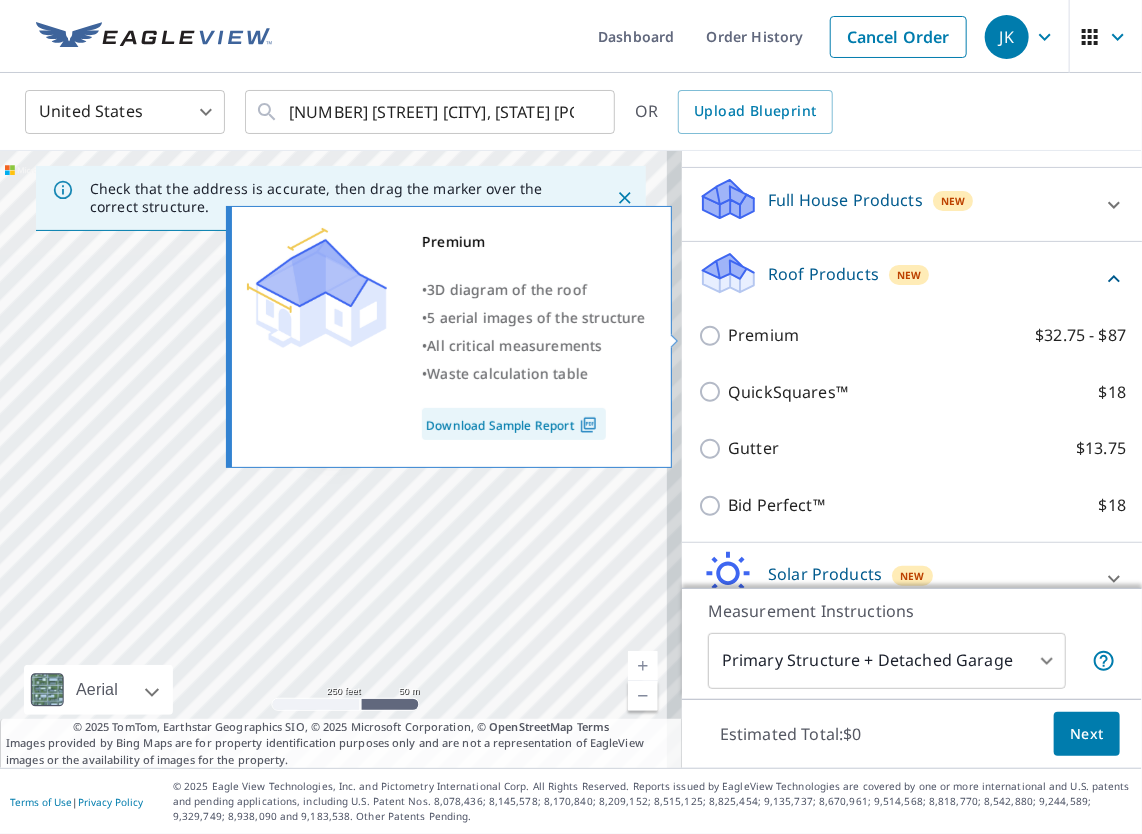 click on "Premium" at bounding box center (763, 335) 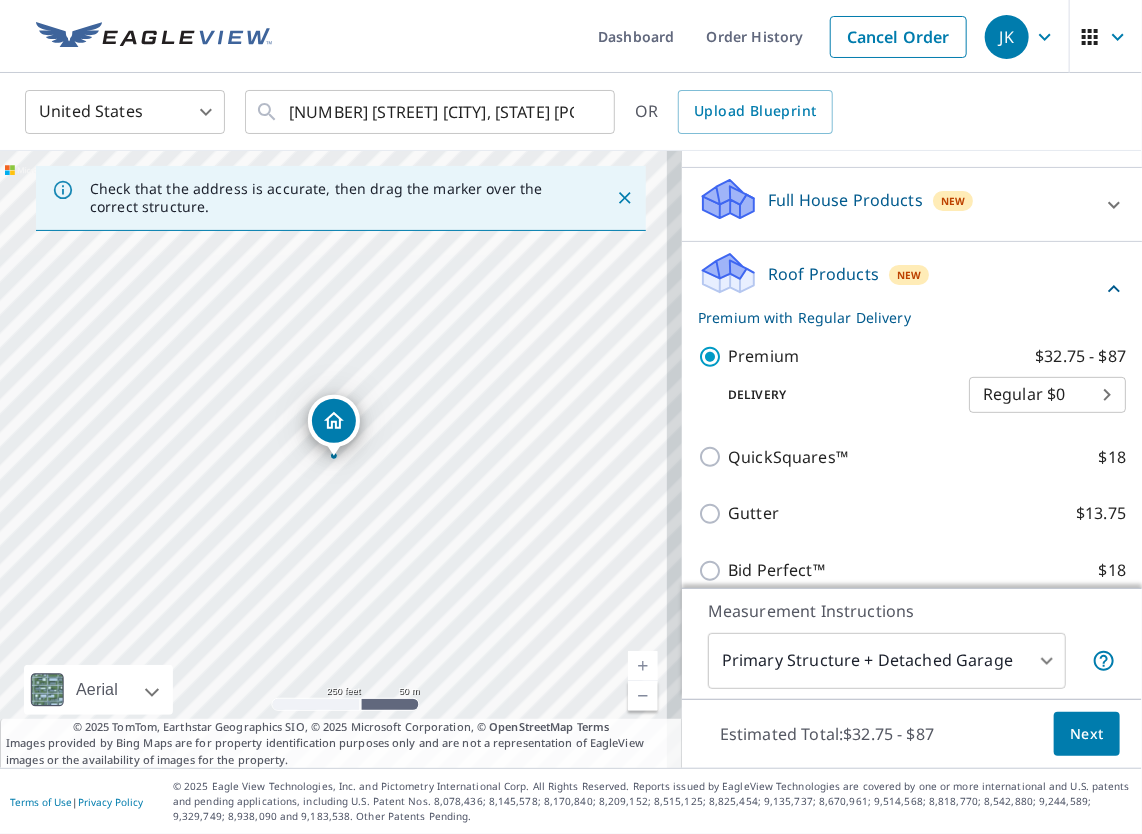 click on "Next" at bounding box center (1087, 734) 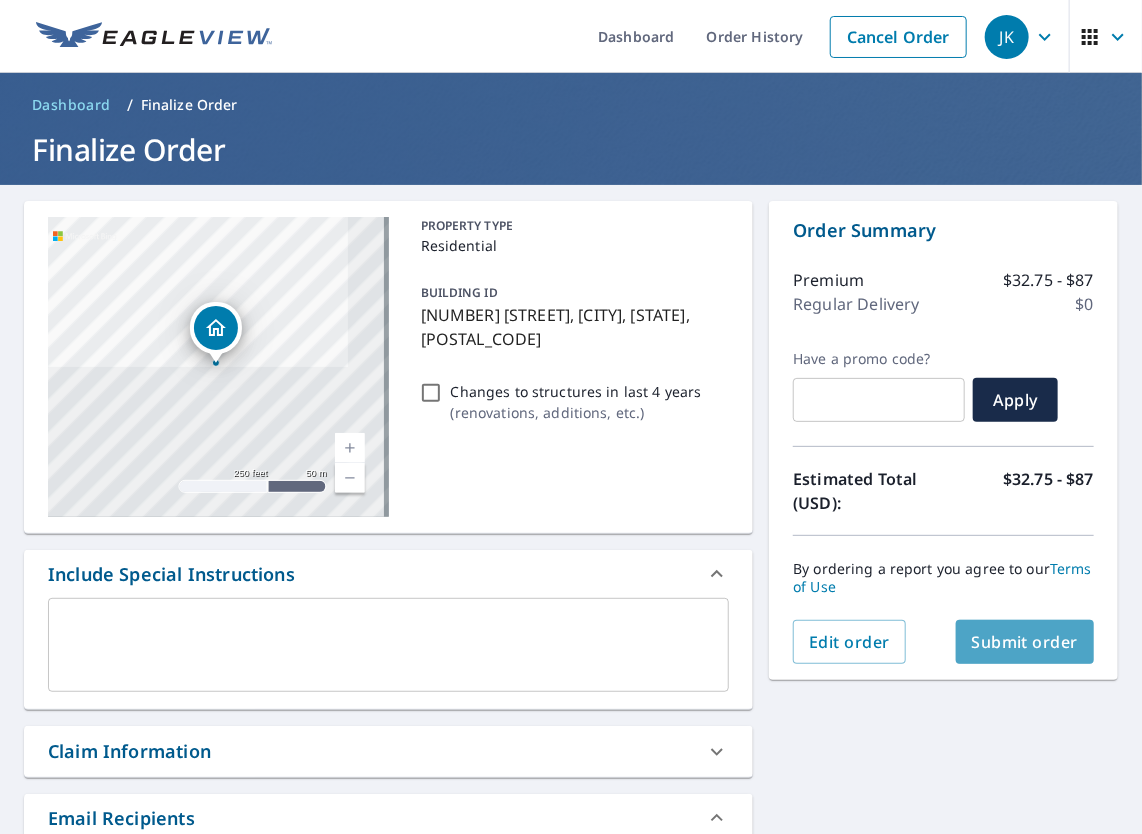 click on "Submit order" at bounding box center [1025, 642] 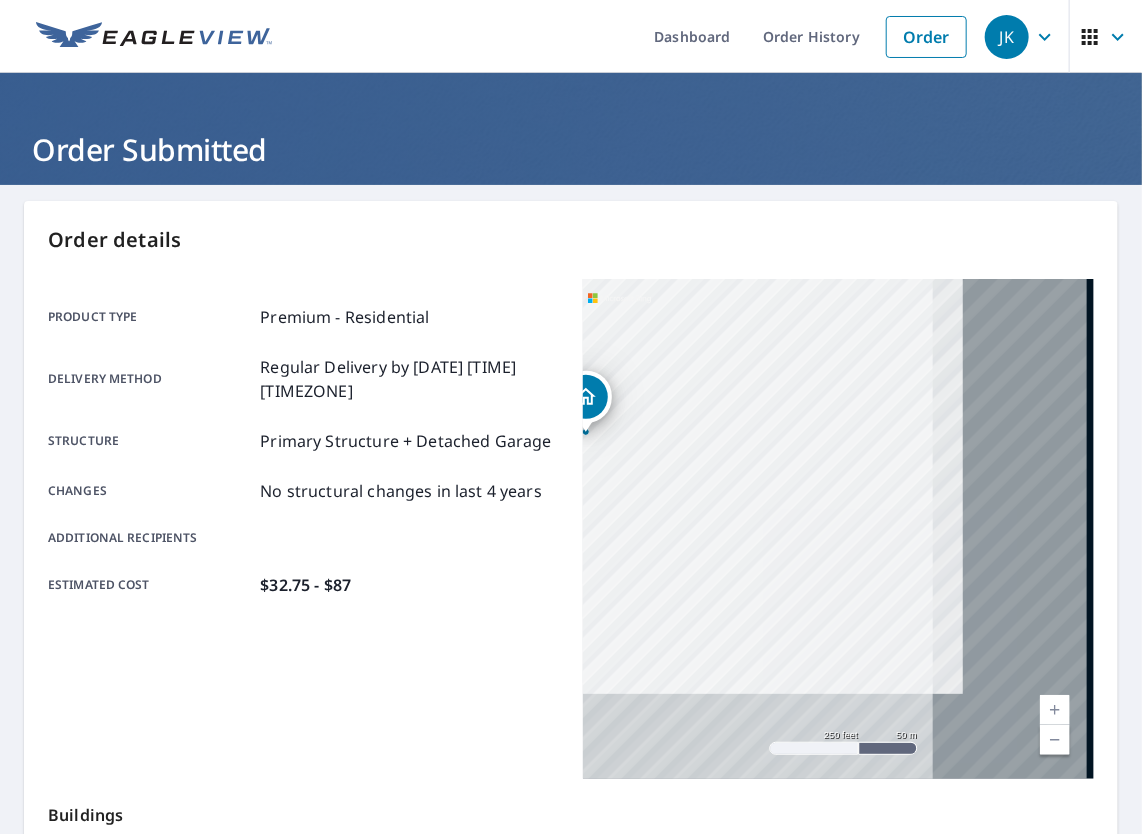 drag, startPoint x: 1023, startPoint y: 641, endPoint x: 766, endPoint y: 418, distance: 340.26166 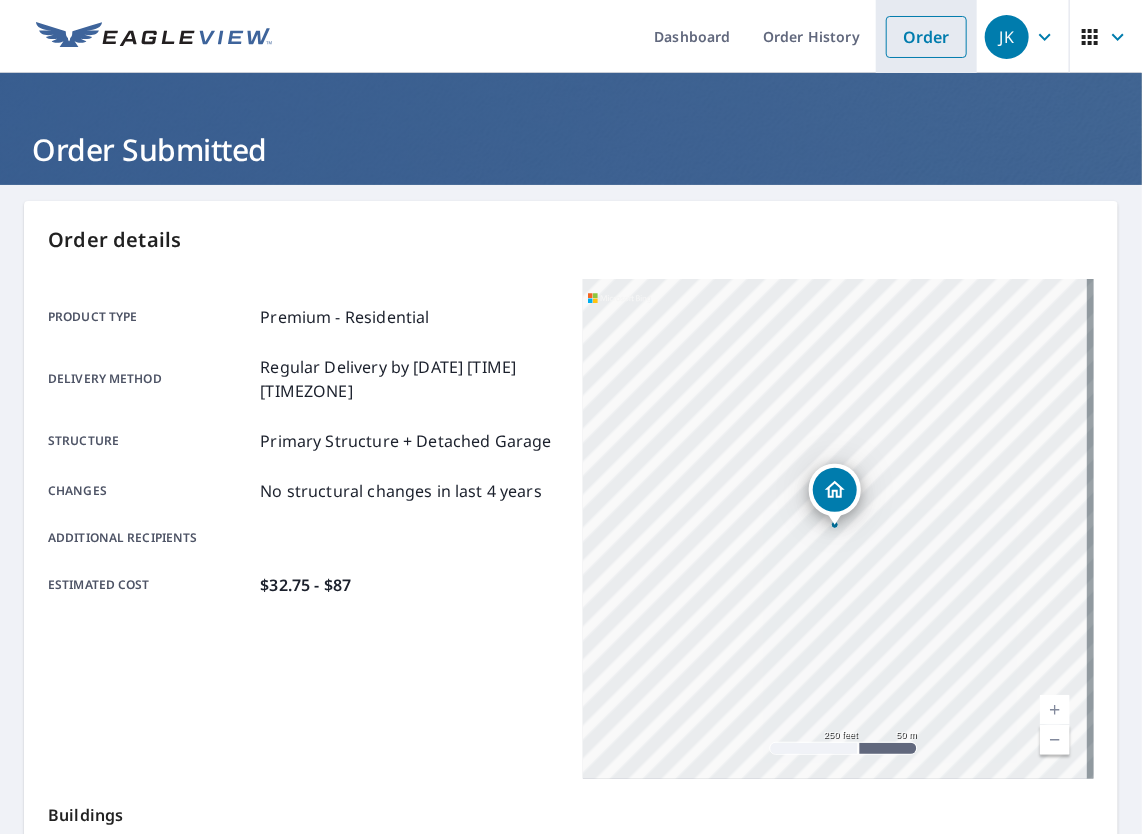 click on "Order" at bounding box center [926, 37] 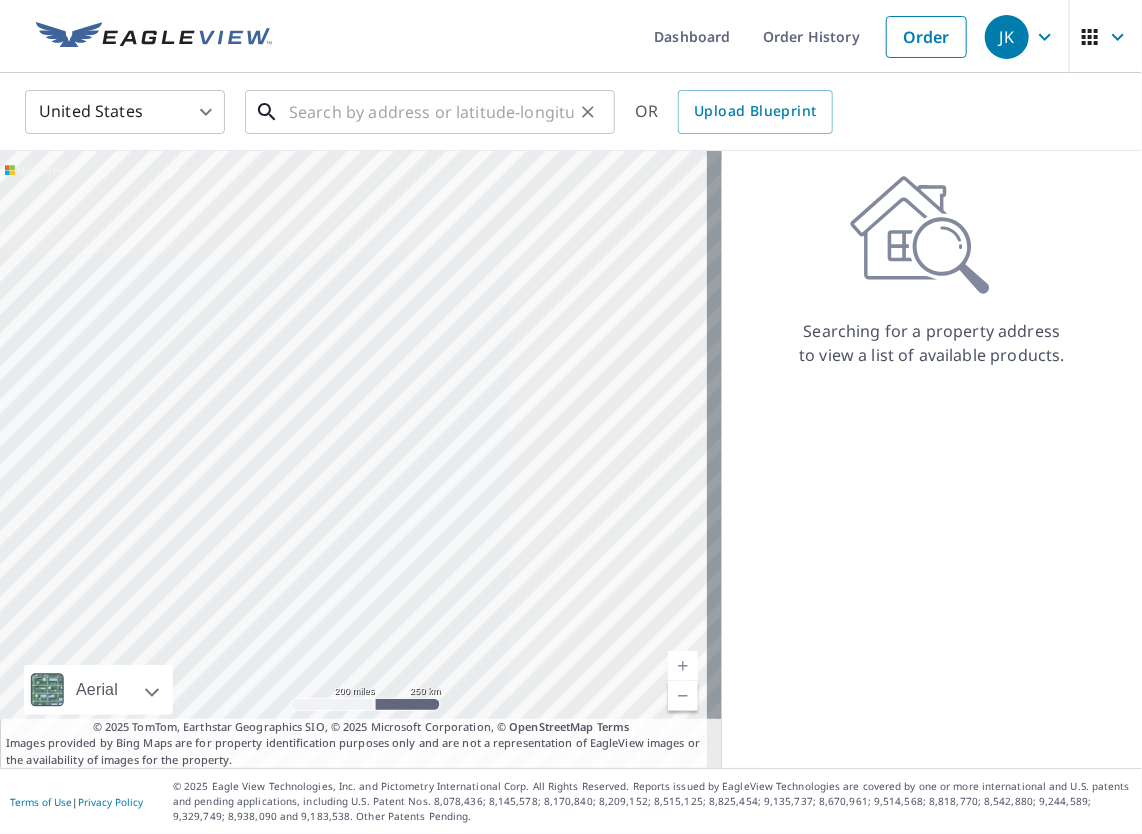 click at bounding box center (431, 112) 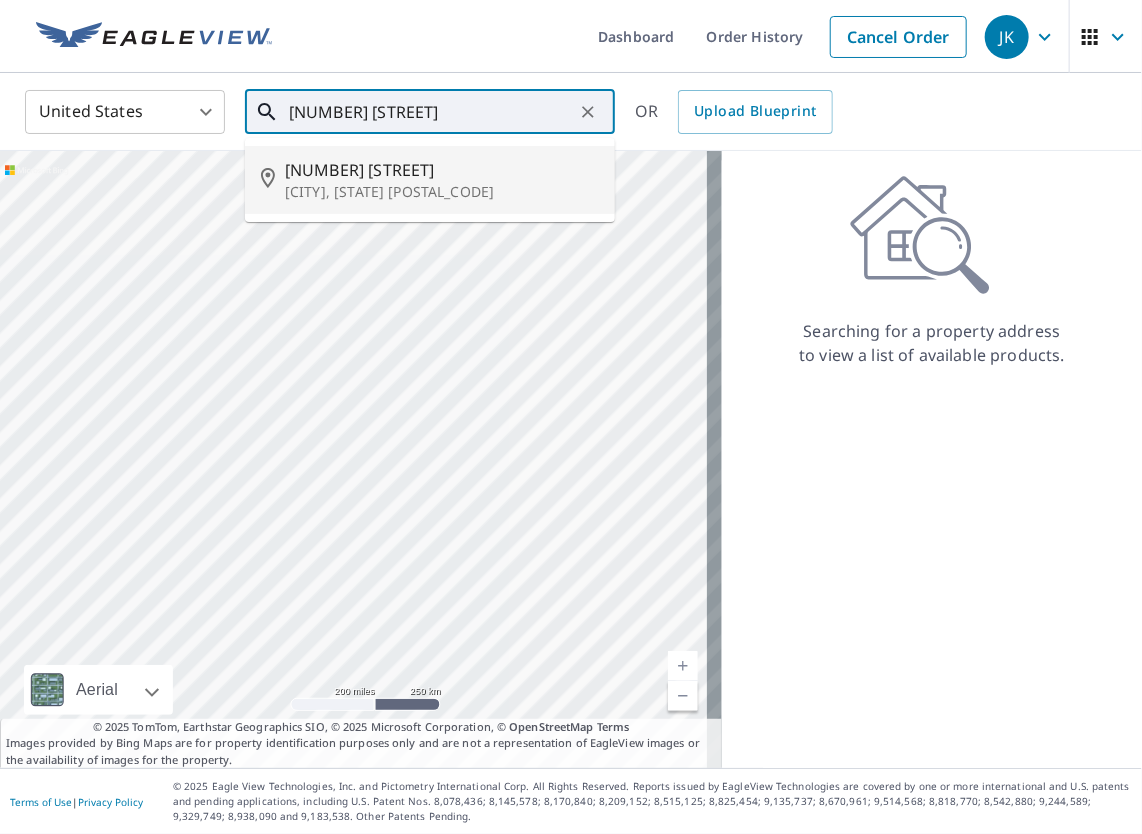 click on "[NUMBER] [STREET]" at bounding box center [442, 170] 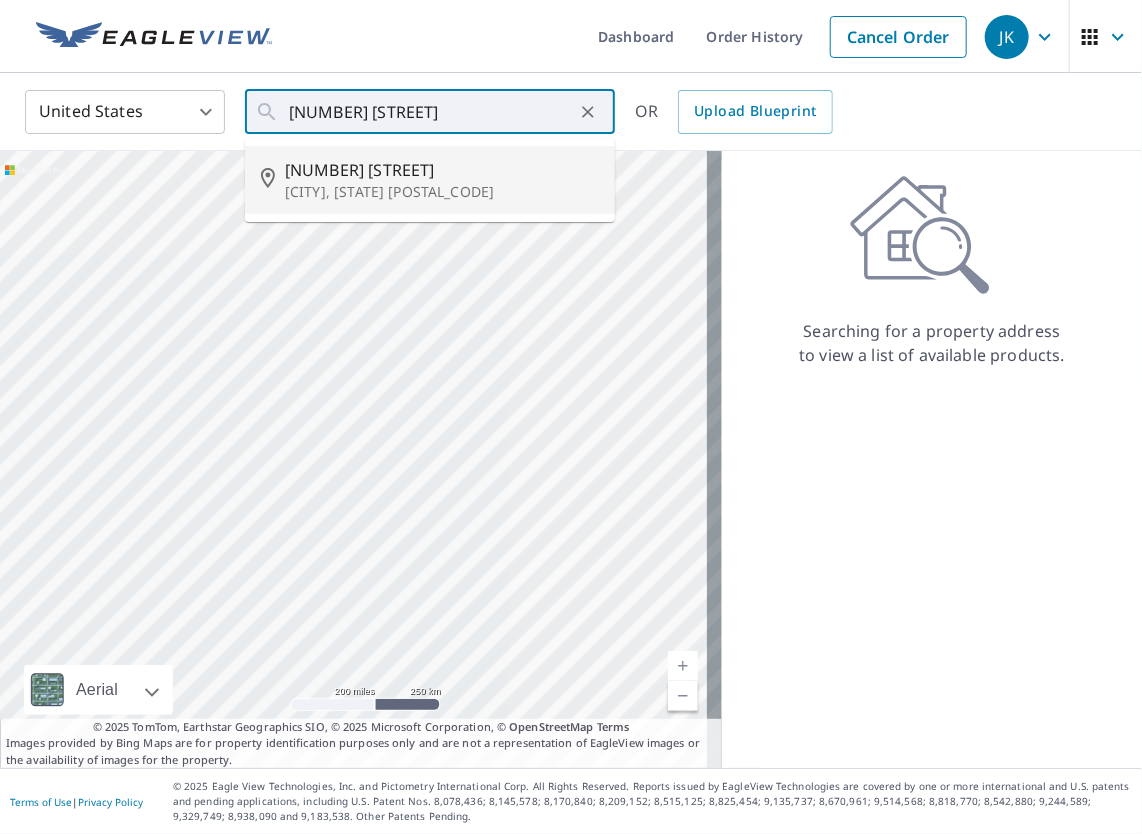type on "[NUMBER] [STREET] [CITY], [STATE] [POSTAL_CODE]" 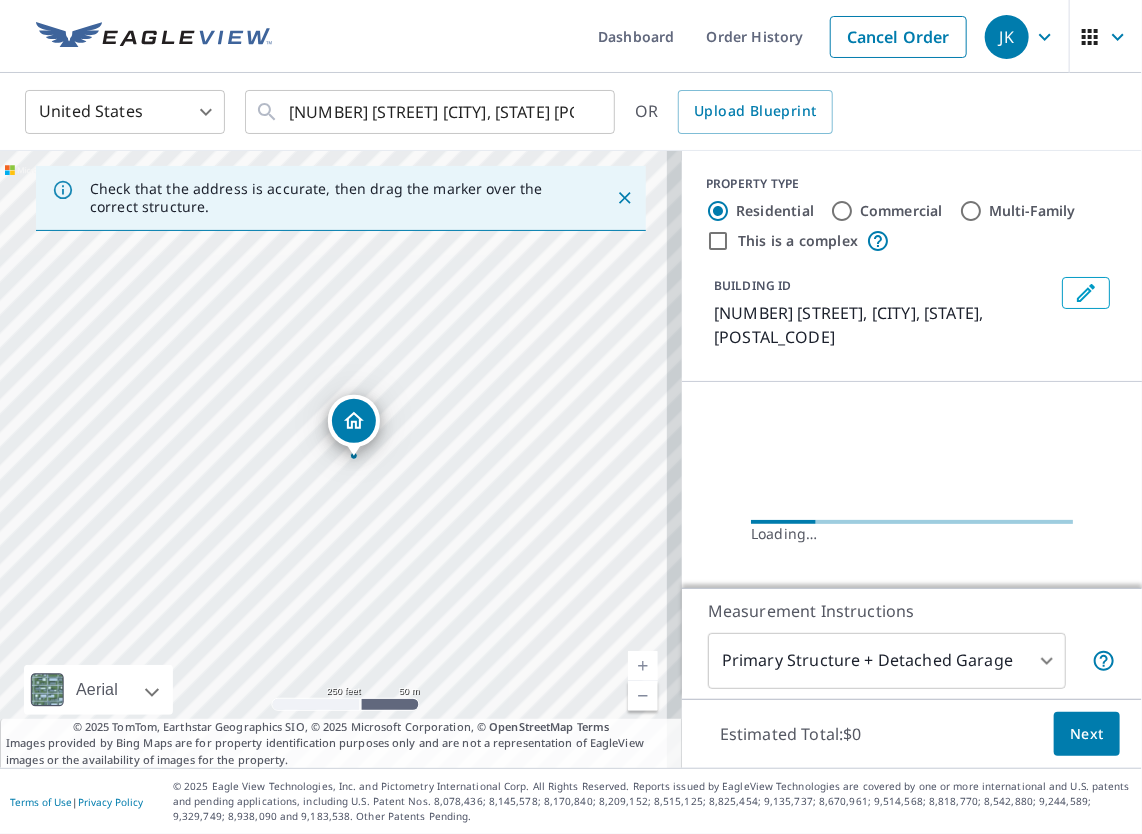 click on "Next" at bounding box center (1087, 734) 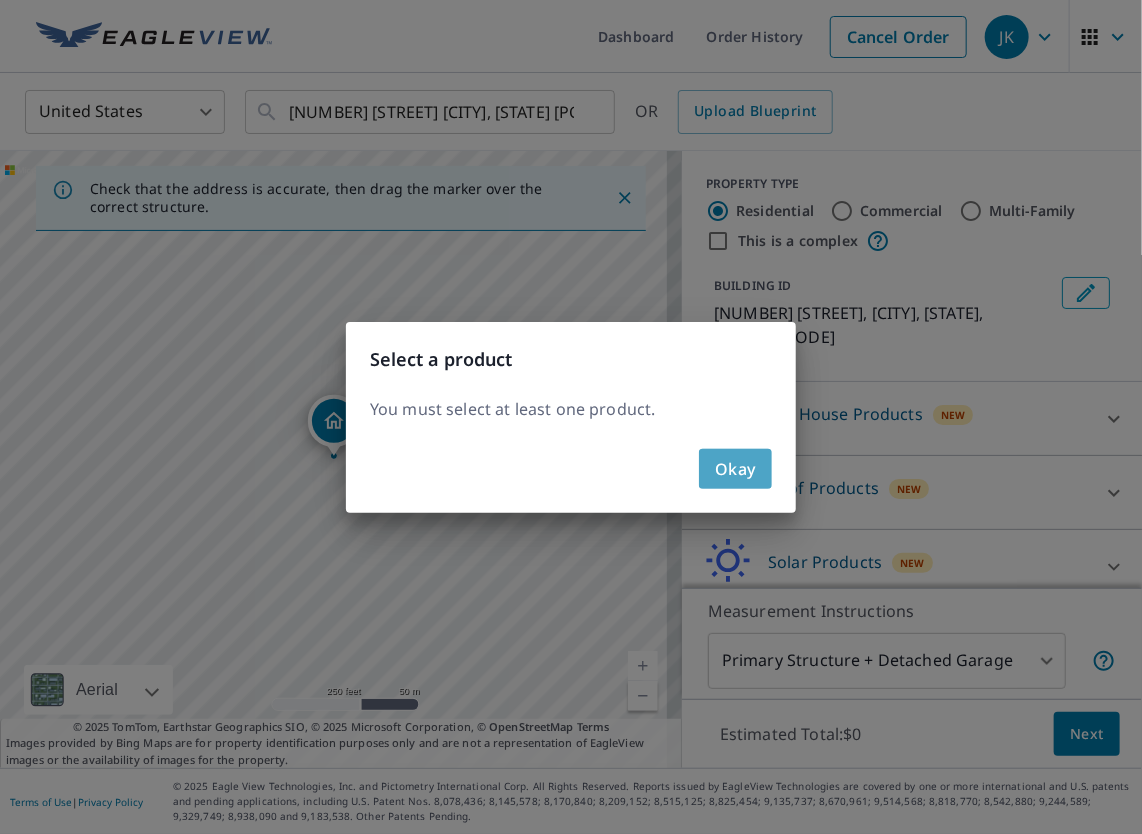click on "Okay" at bounding box center (735, 469) 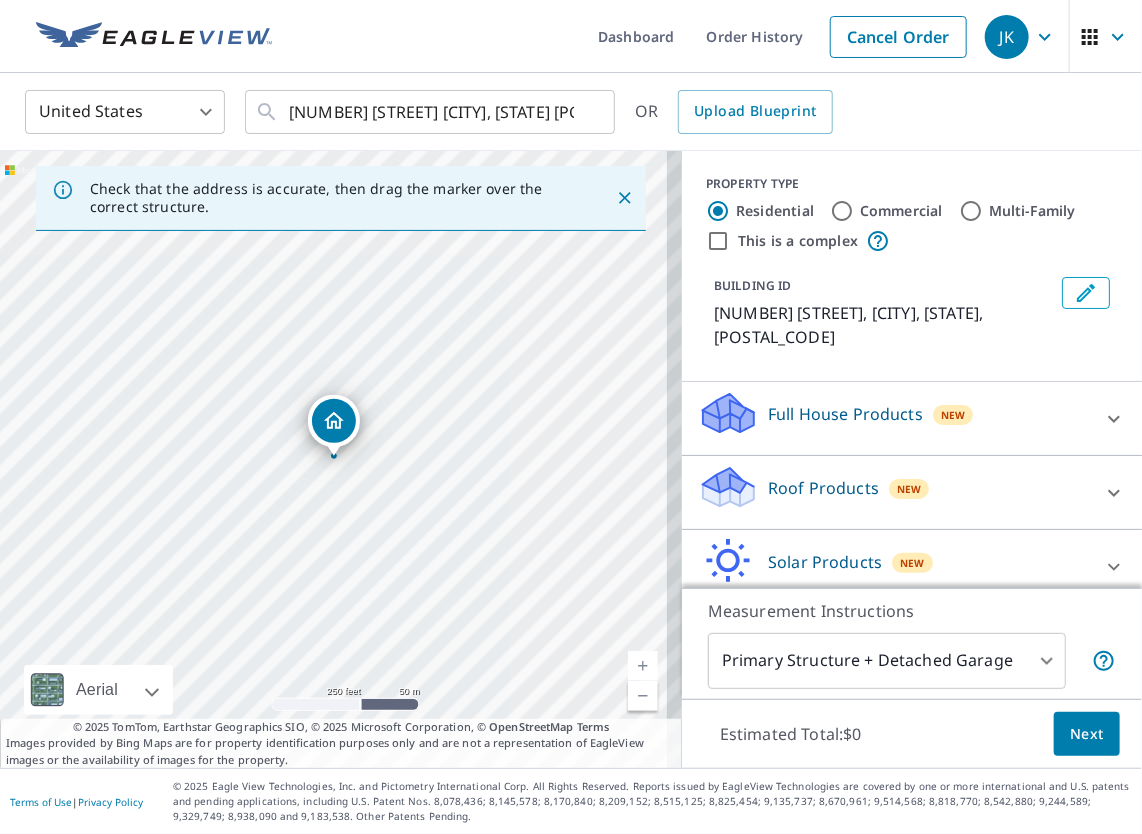click on "Full House Products" at bounding box center [845, 414] 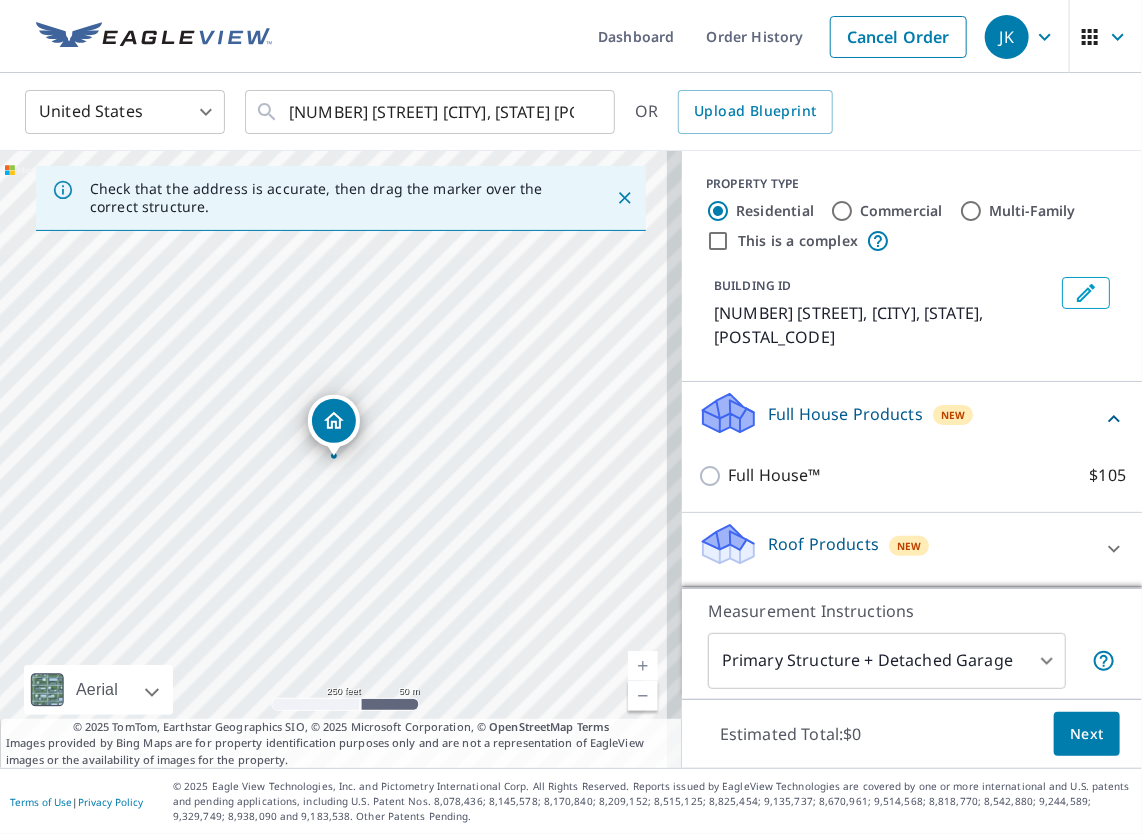 scroll, scrollTop: 118, scrollLeft: 0, axis: vertical 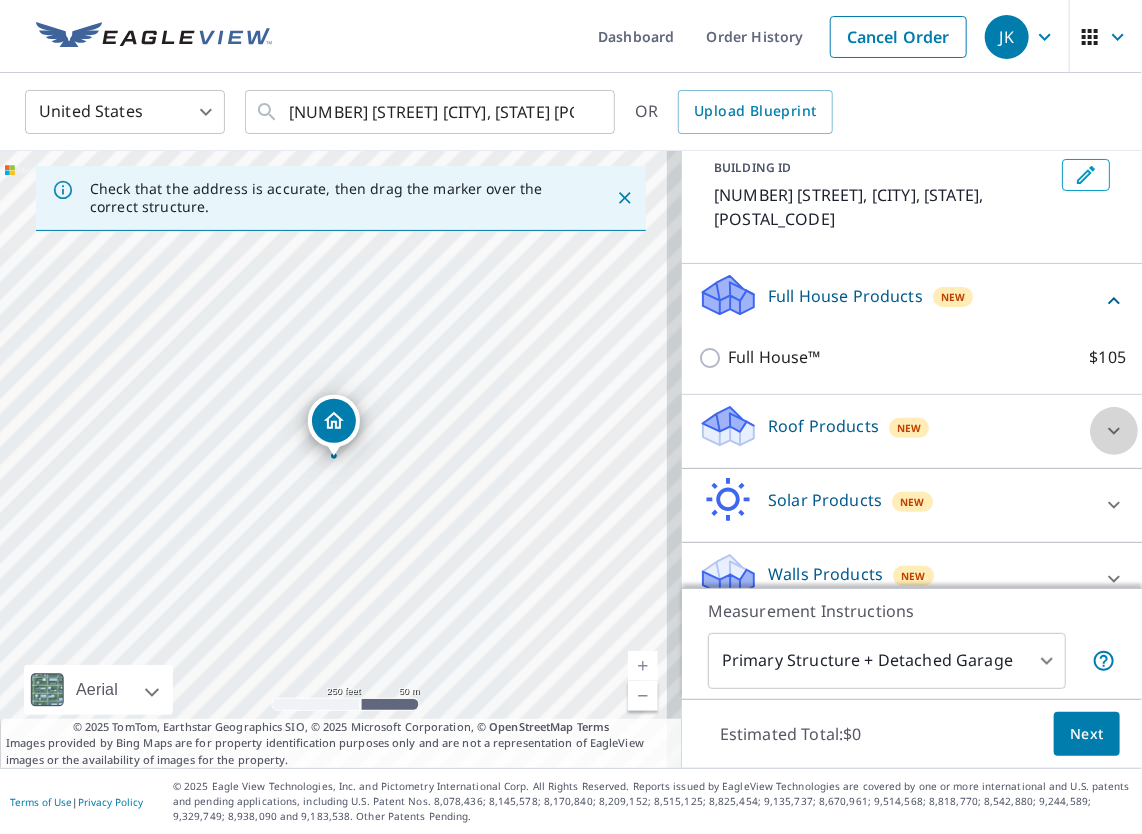 click 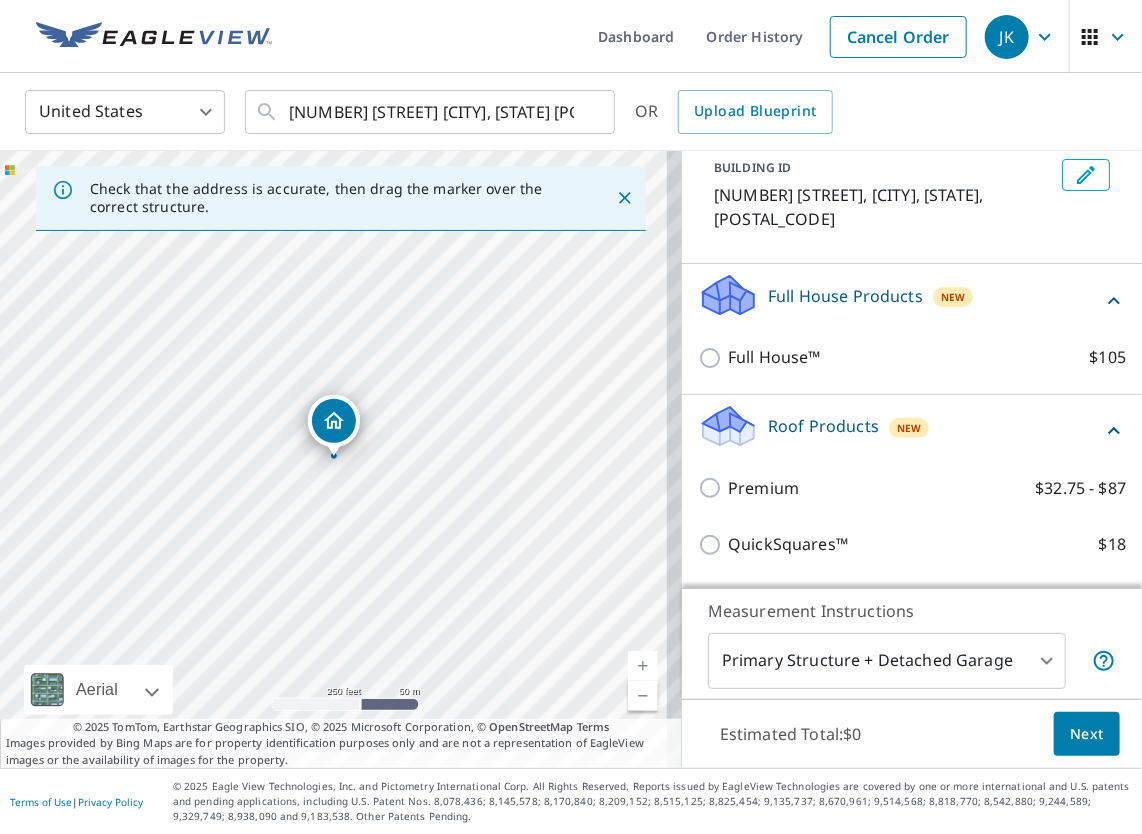 click on "Premium $32.75 - $87" at bounding box center [912, 488] 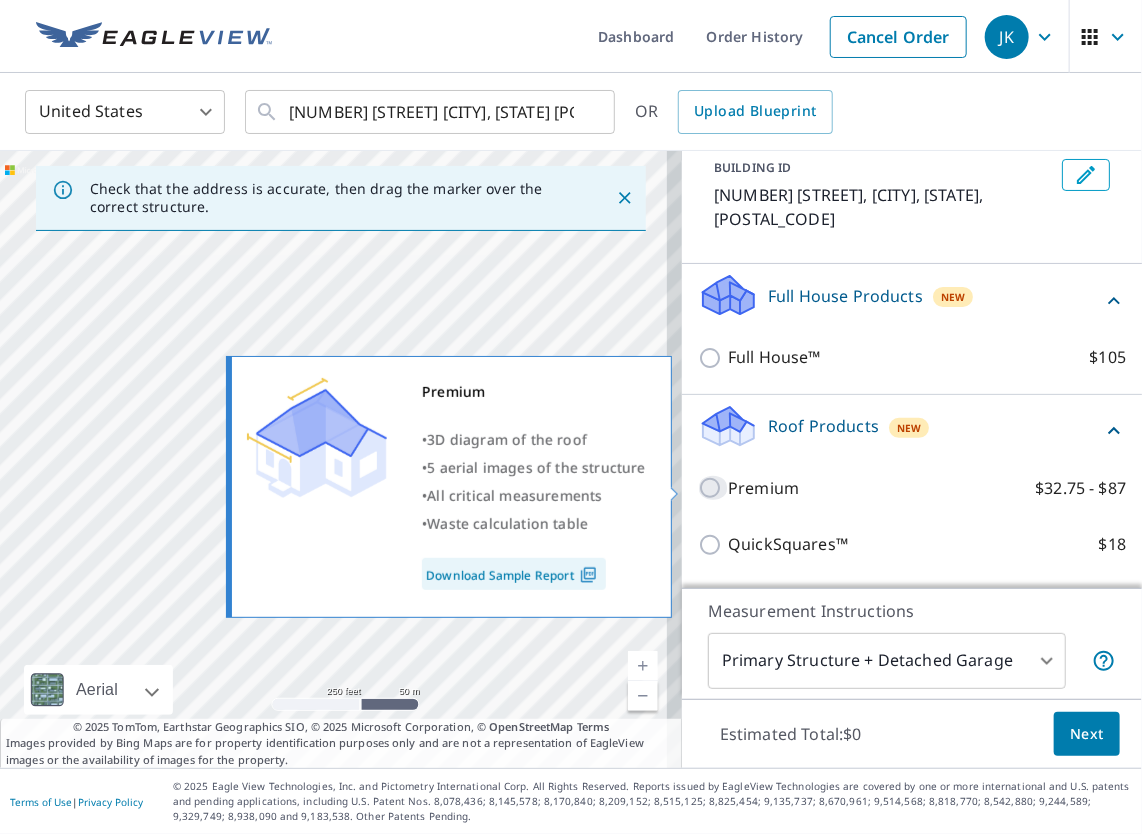 click on "Premium $32.75 - $87" at bounding box center [713, 488] 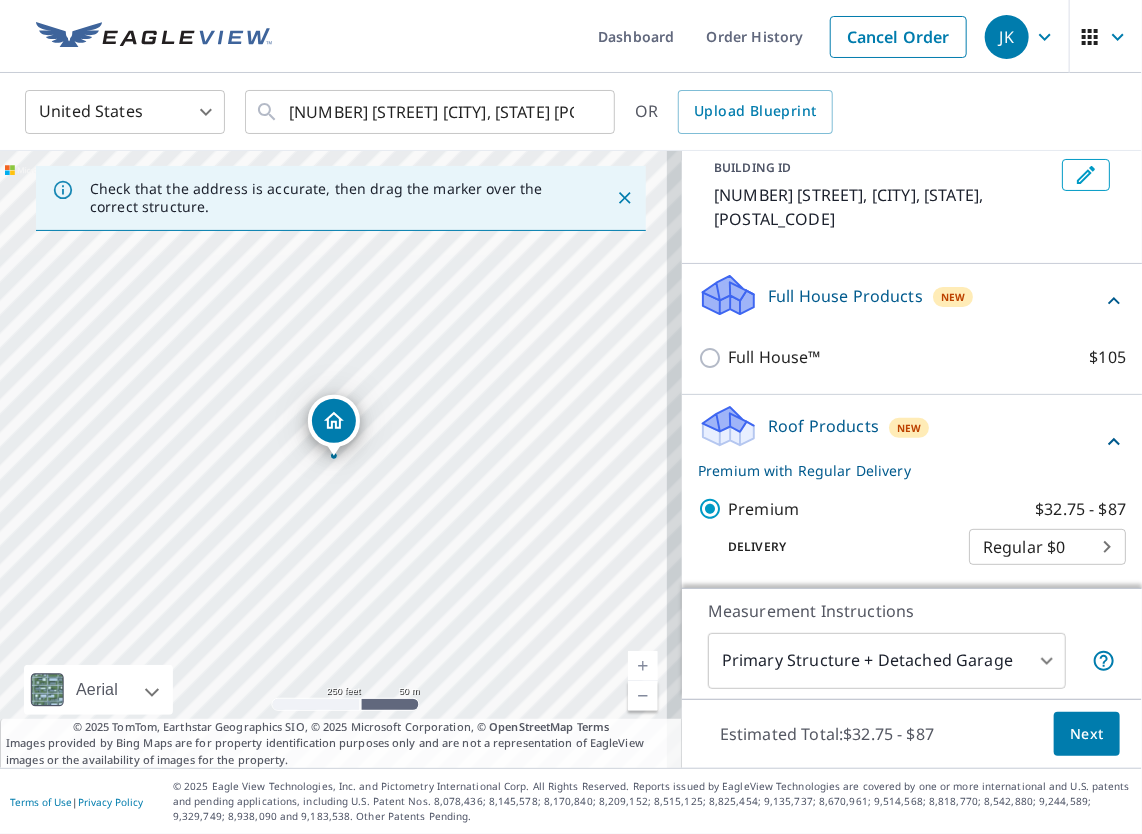 click on "Next" at bounding box center (1087, 734) 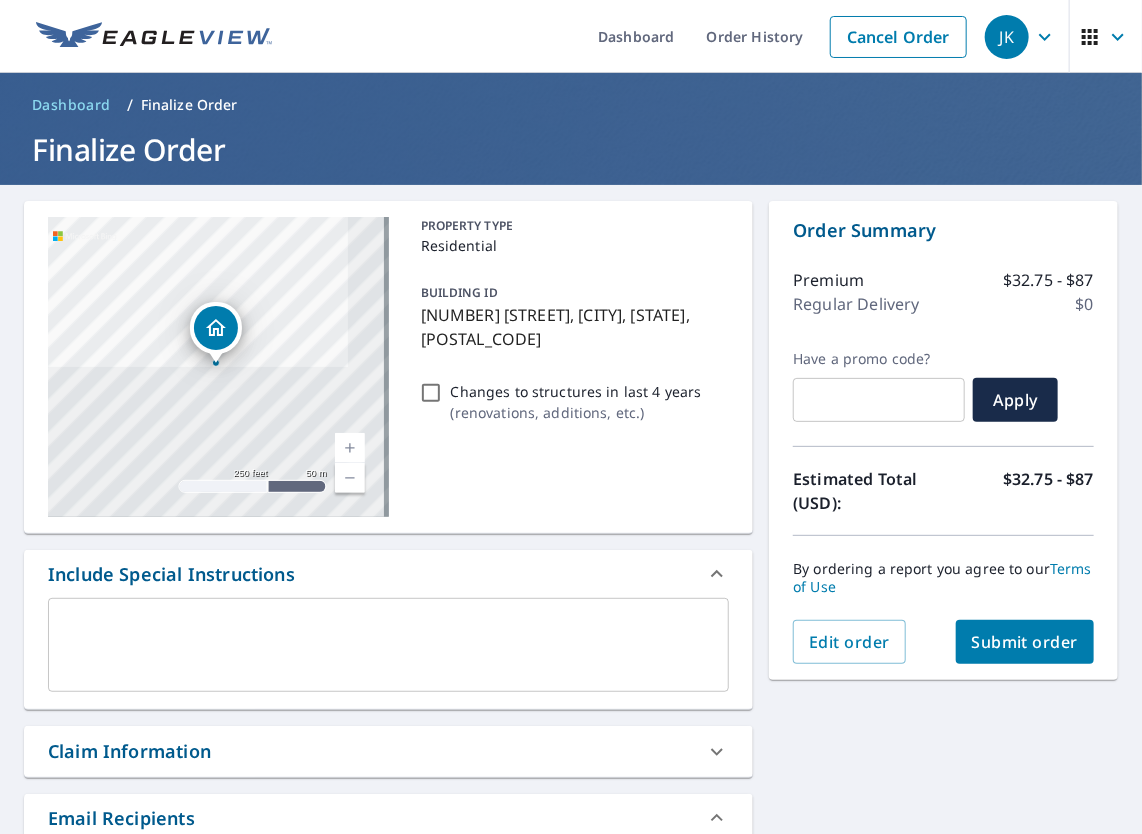 click on "Submit order" at bounding box center (1025, 642) 